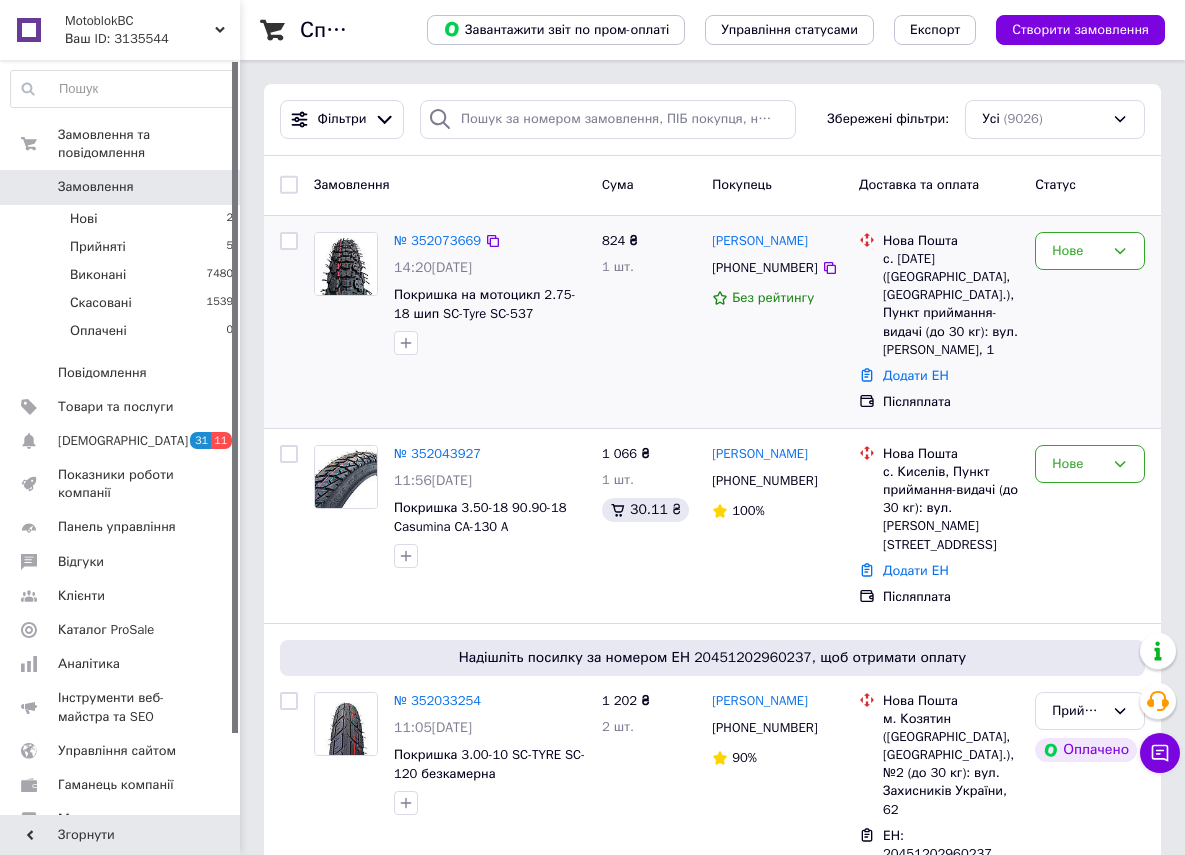 scroll, scrollTop: 0, scrollLeft: 0, axis: both 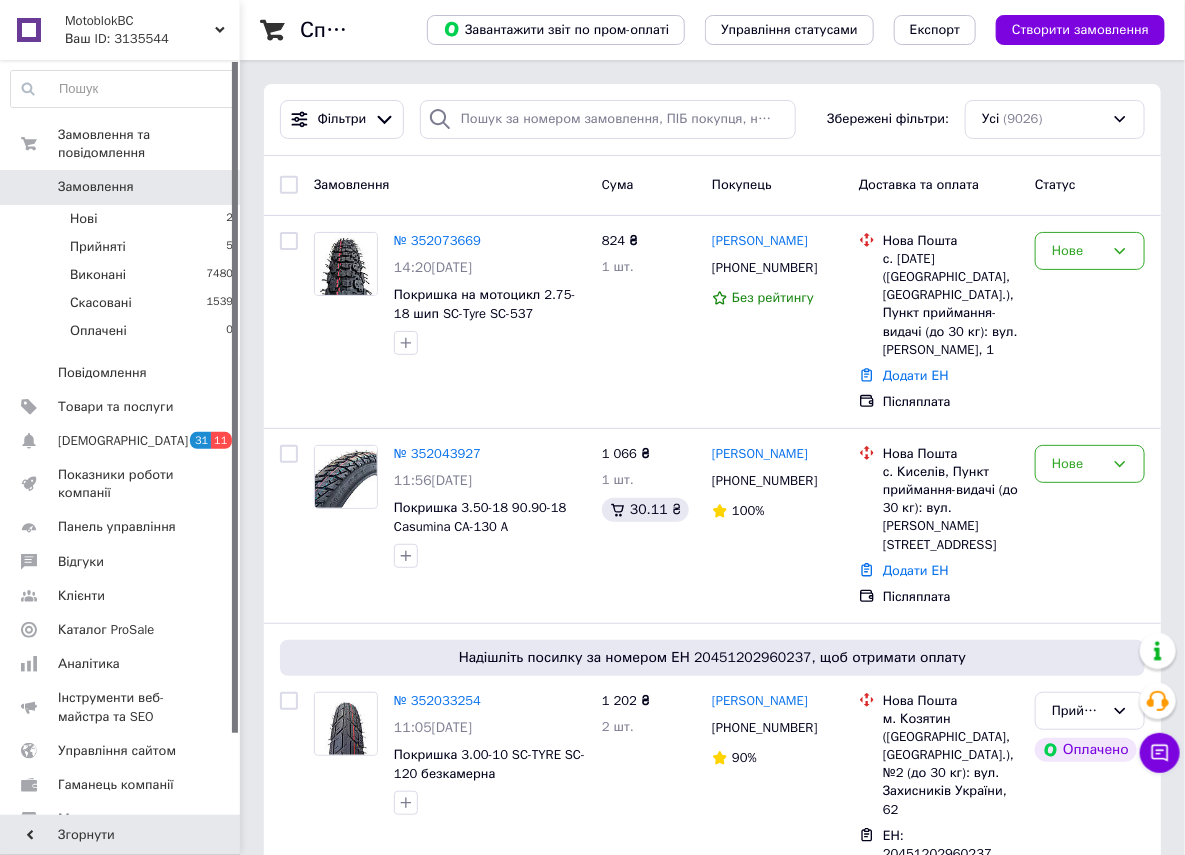 click on "0" at bounding box center [212, 187] 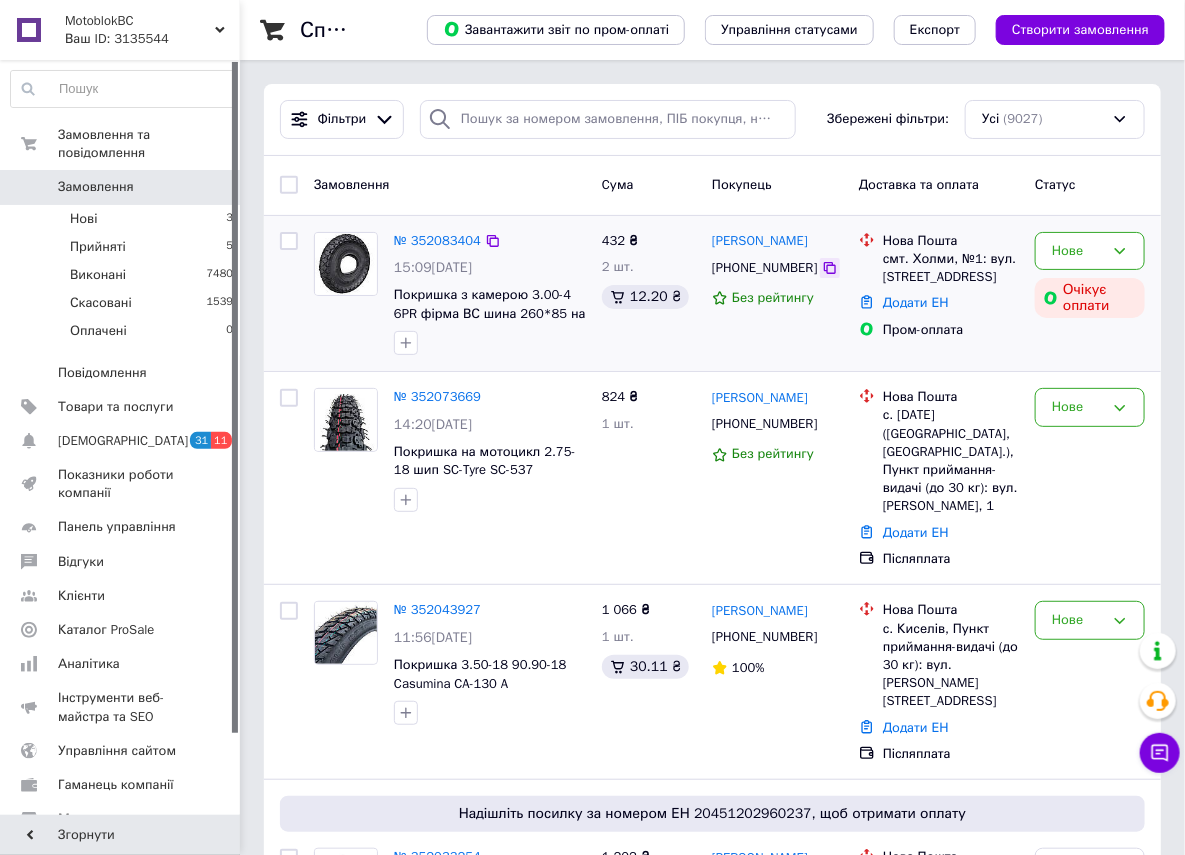 click 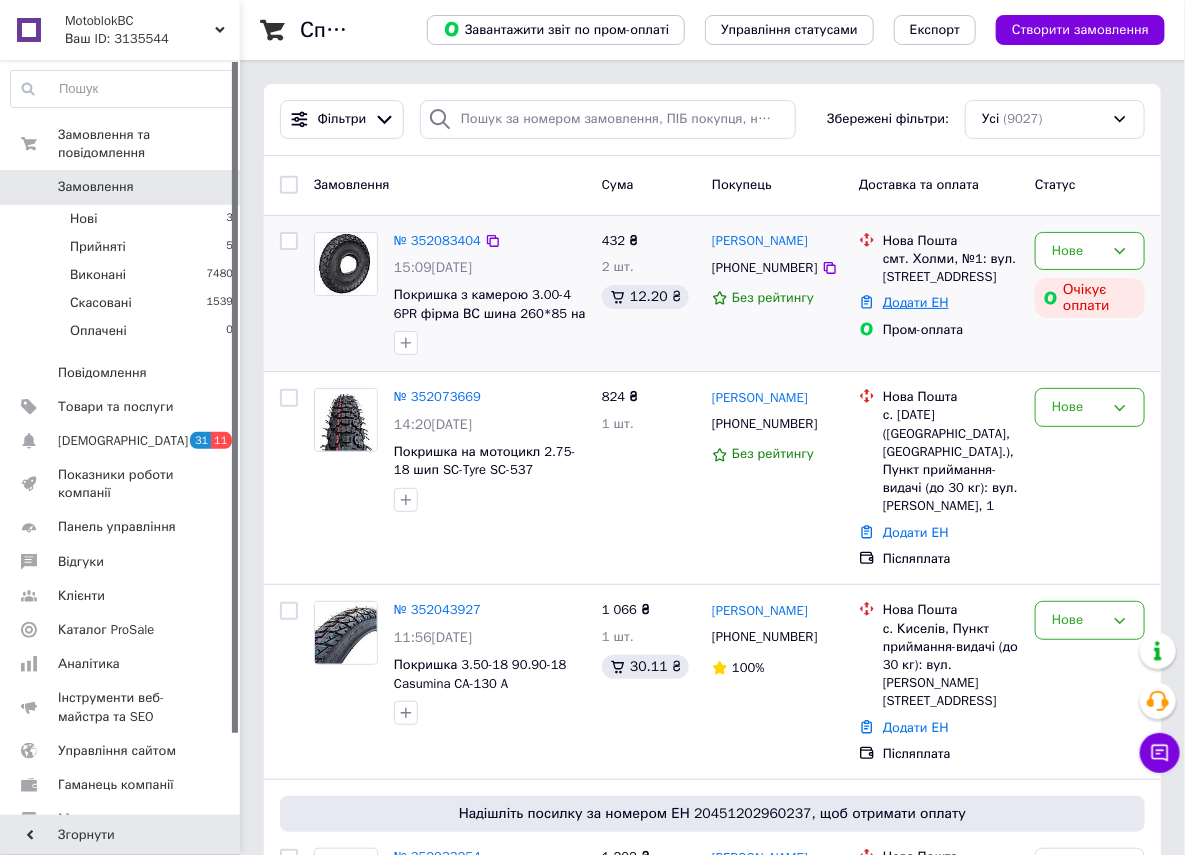 click on "Додати ЕН" at bounding box center [916, 302] 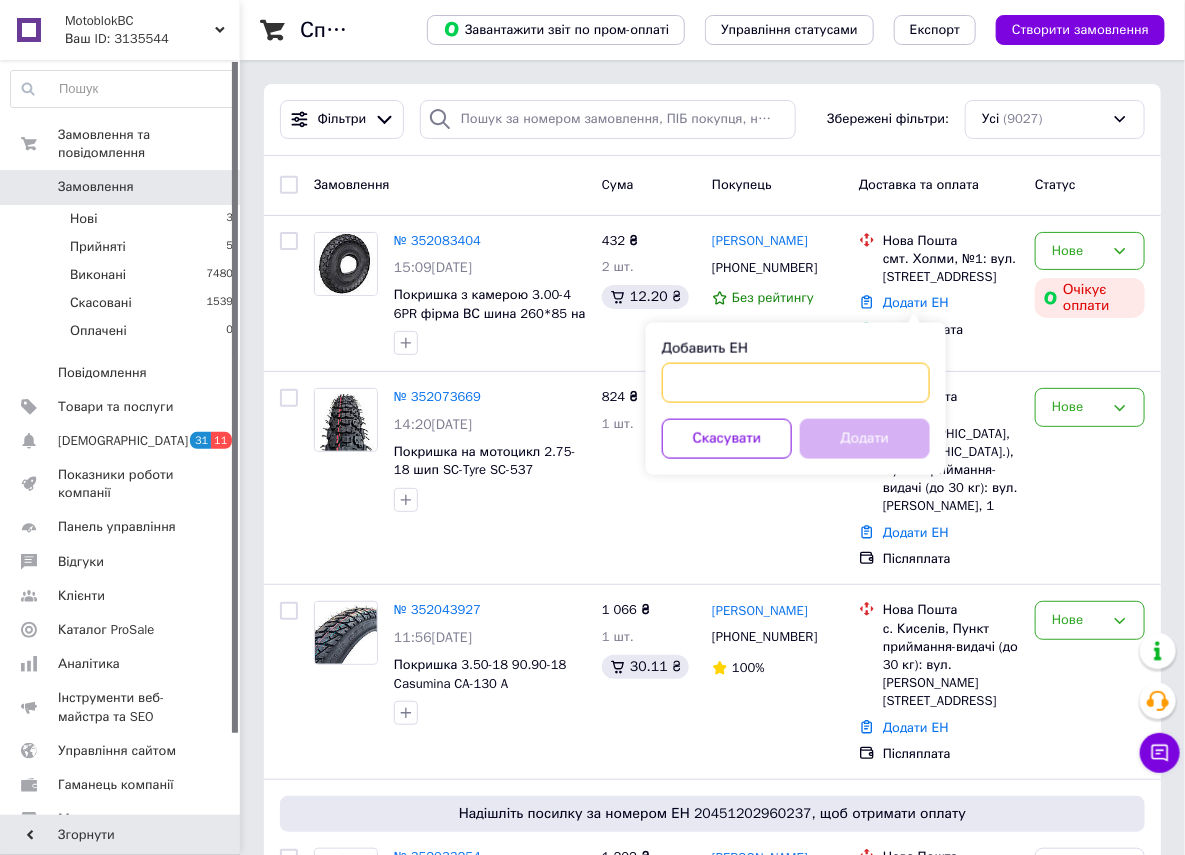 paste on "20451203176067" 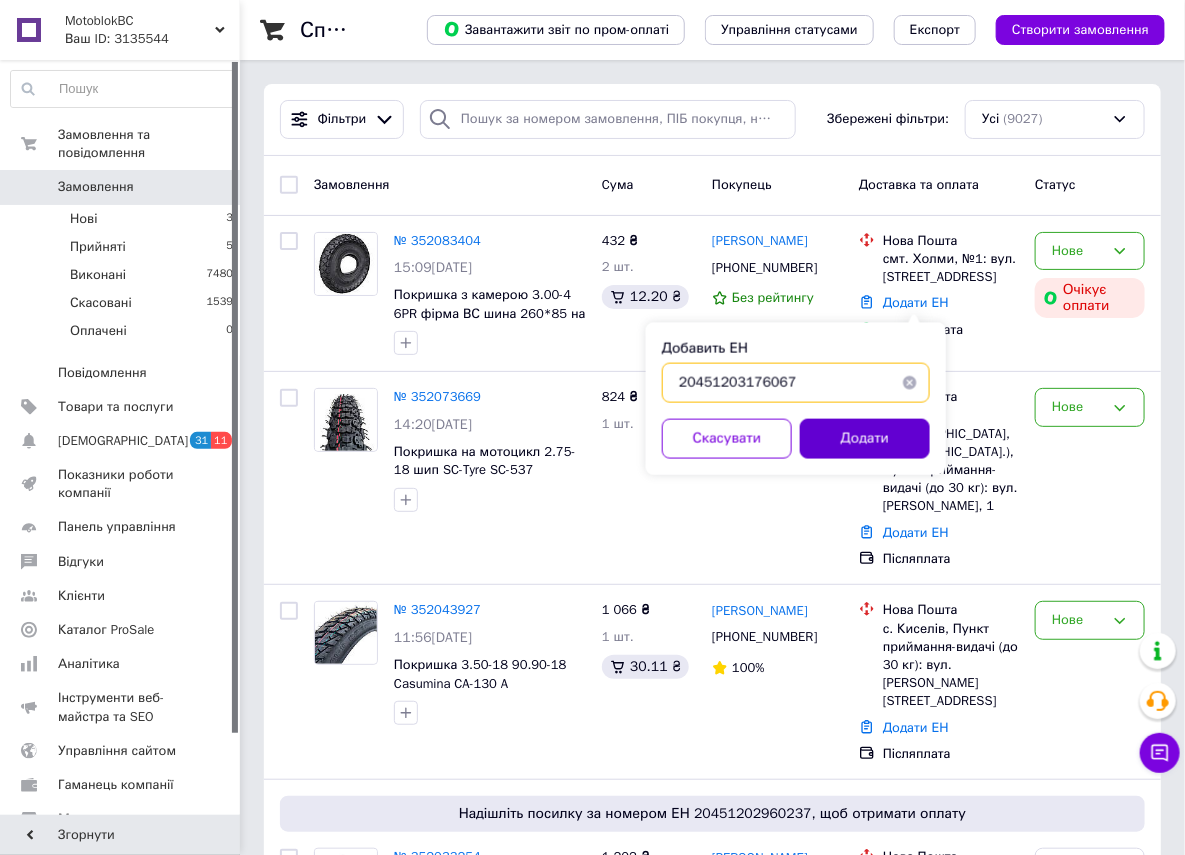 type on "20451203176067" 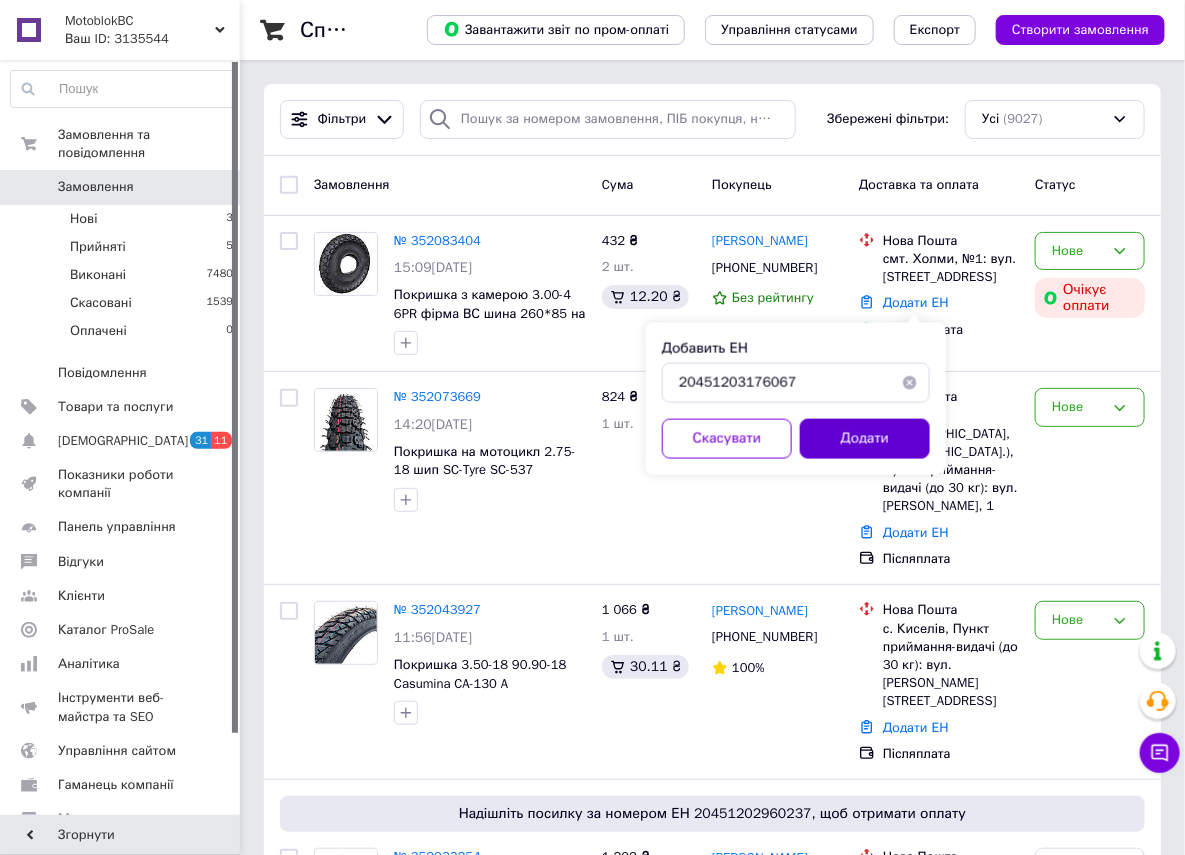 click on "Додати" at bounding box center [865, 439] 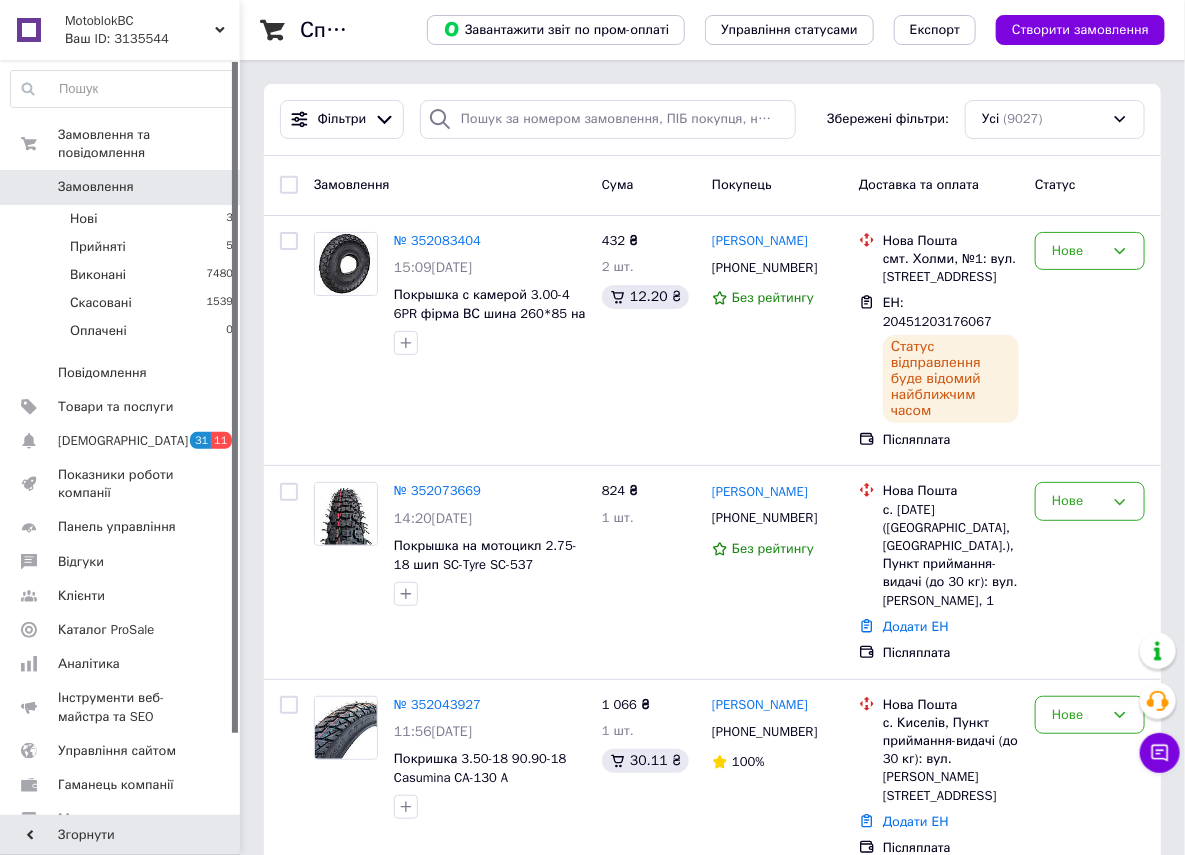 click on "0" at bounding box center [212, 187] 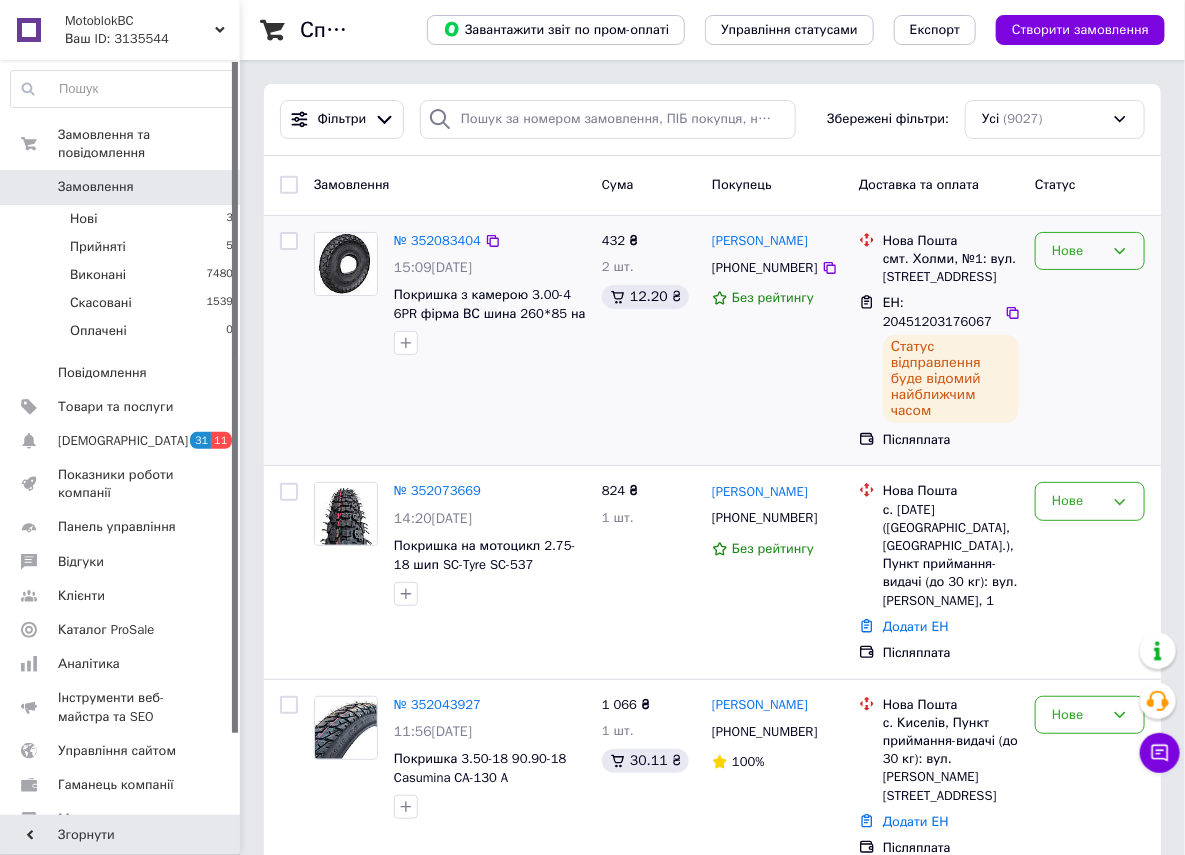 click 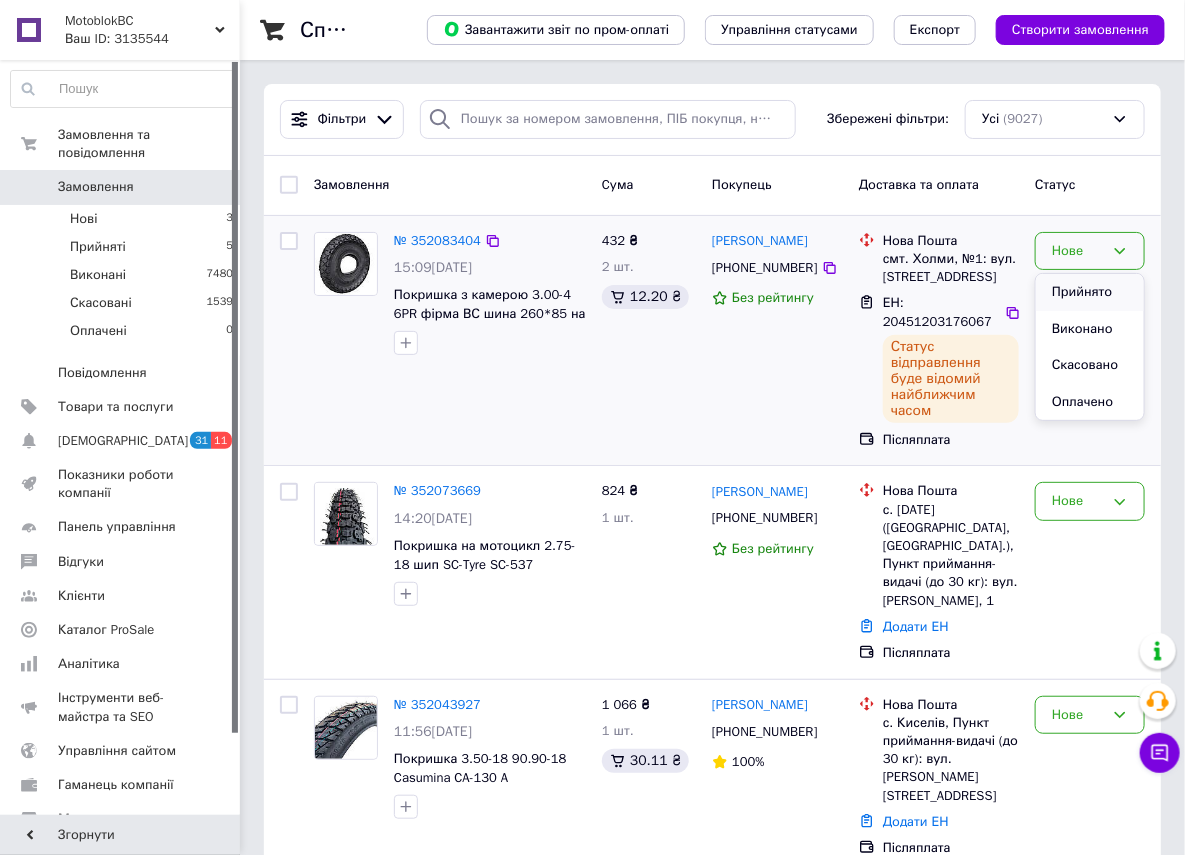 click on "Прийнято" at bounding box center (1090, 292) 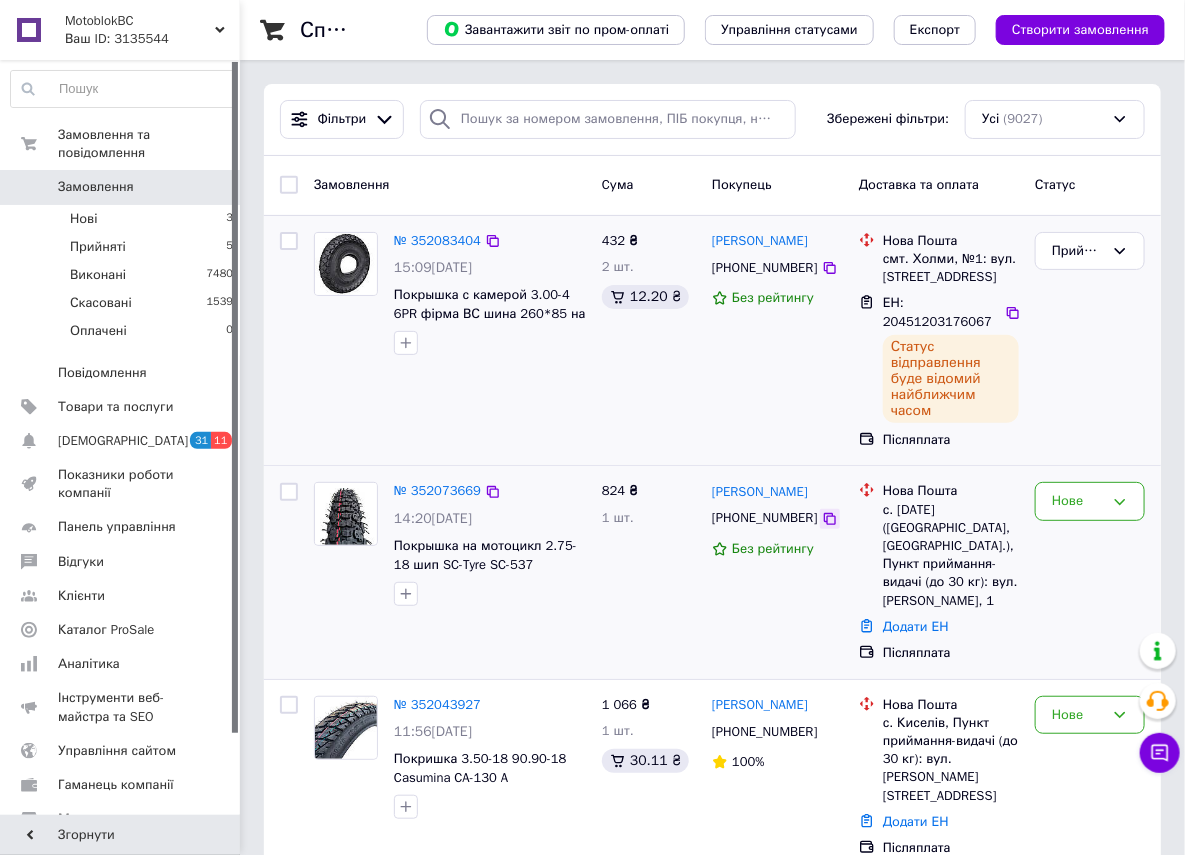 click 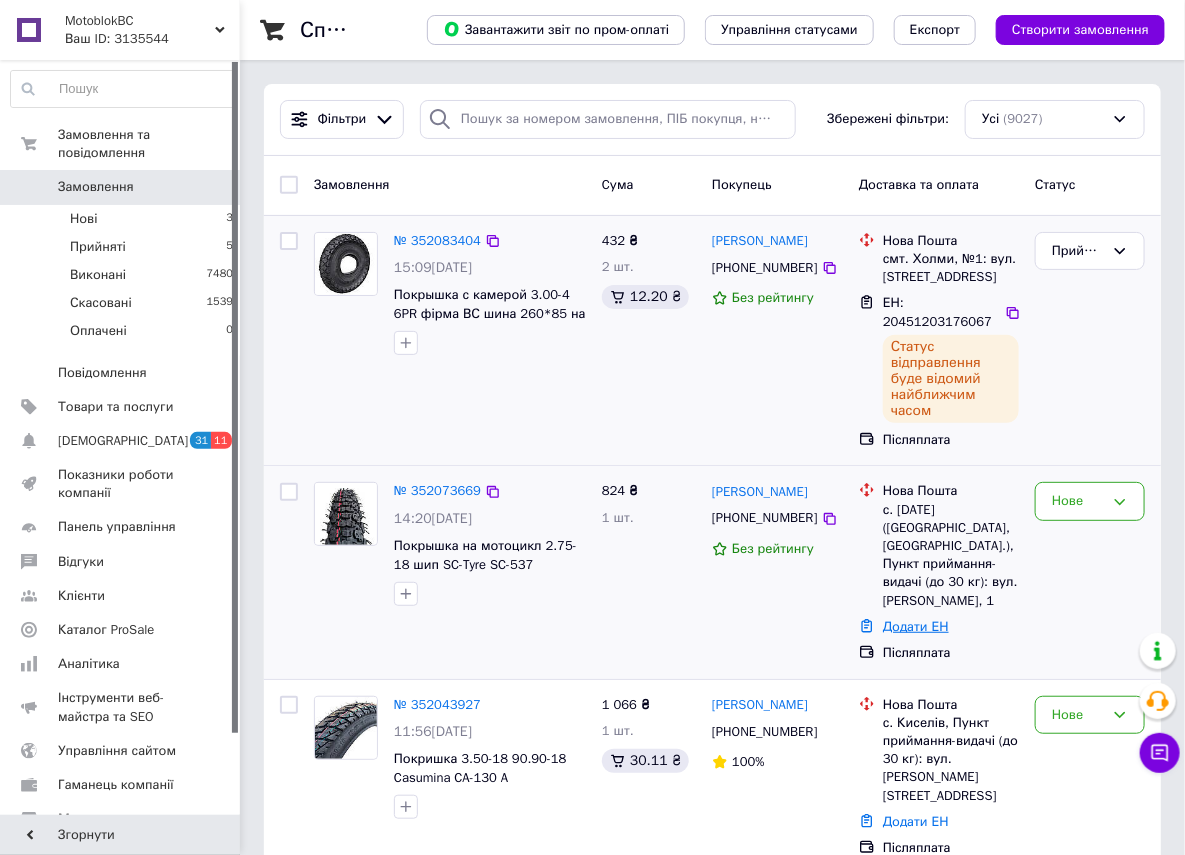 click on "Додати ЕН" at bounding box center [916, 626] 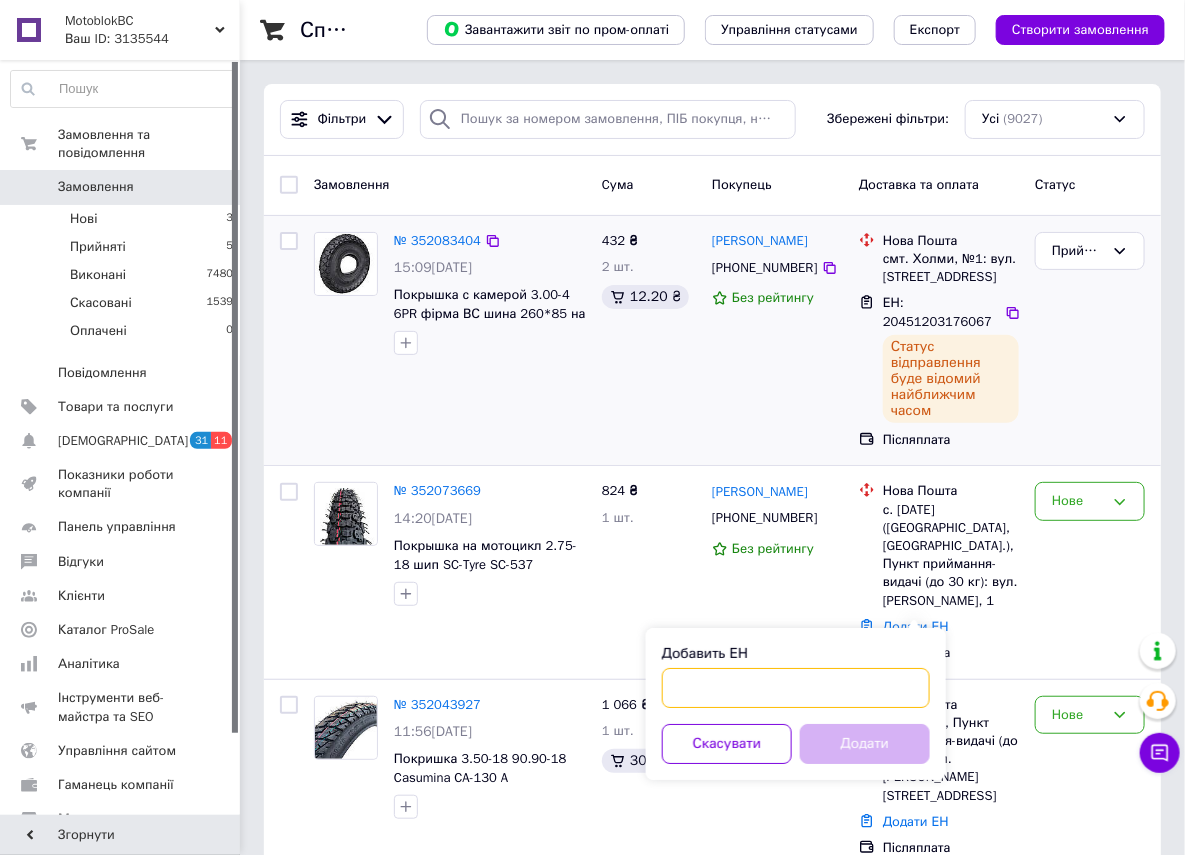 paste on "20451203180541" 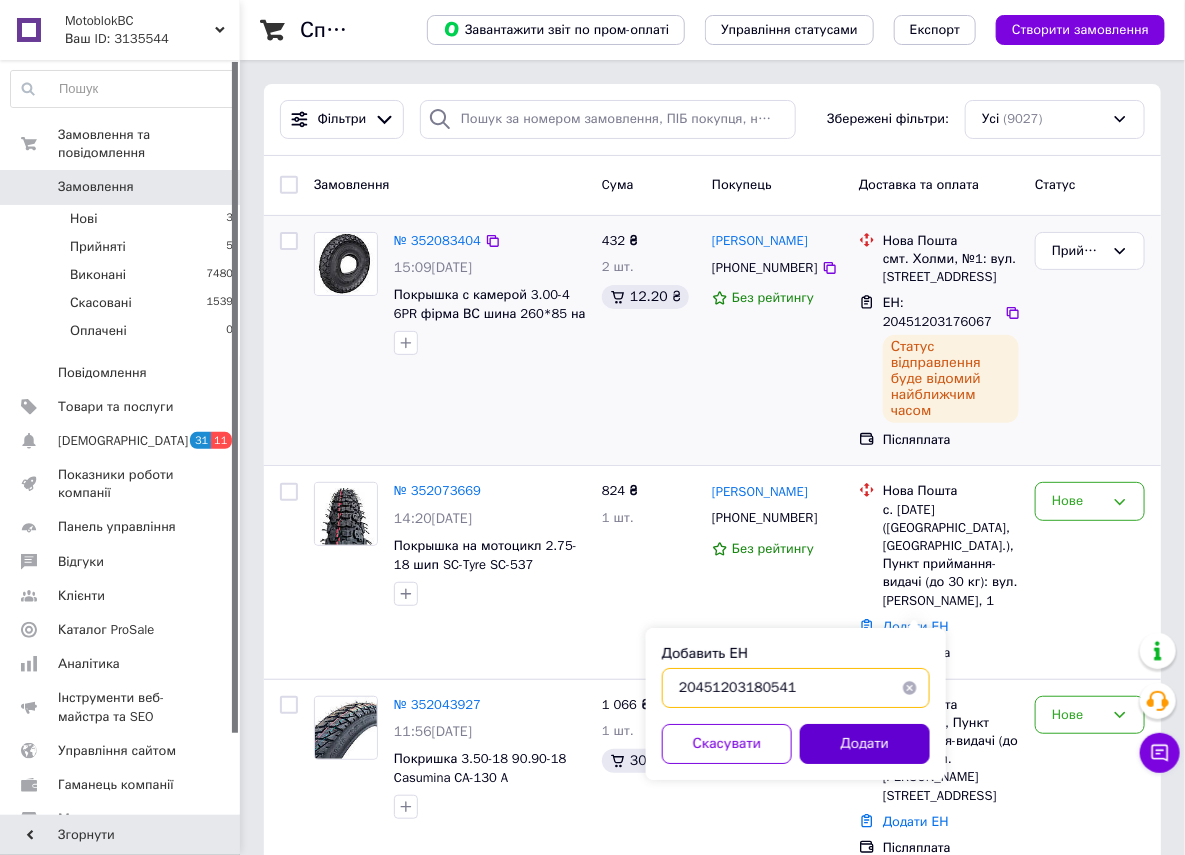 type on "20451203180541" 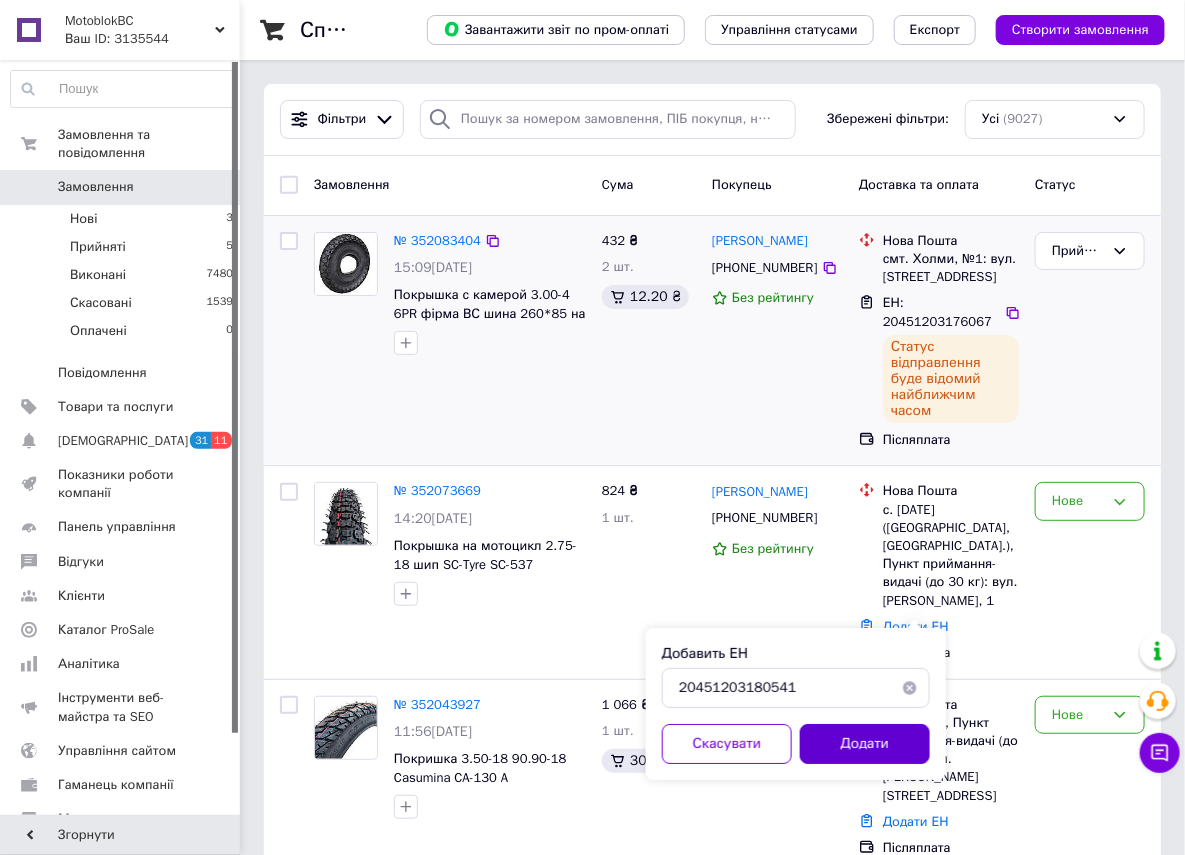 click on "Додати" at bounding box center (865, 744) 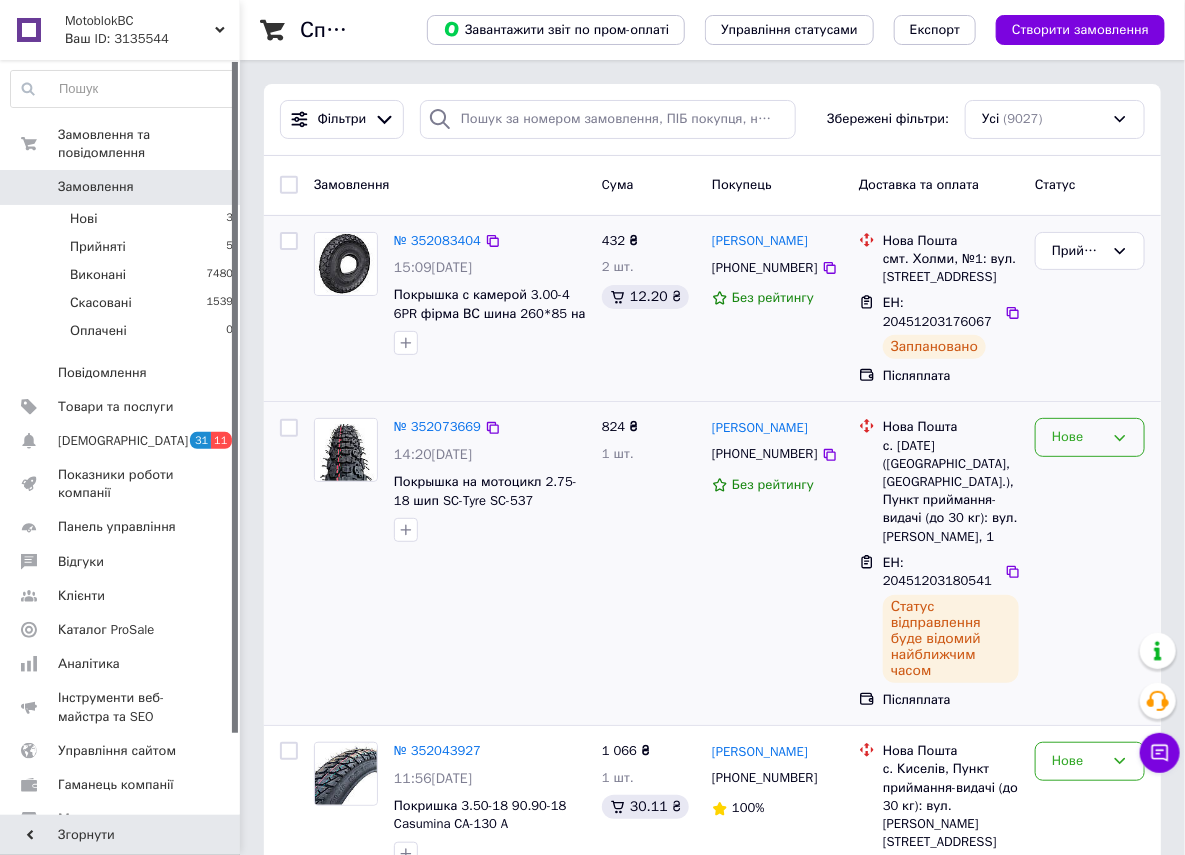 click on "Нове" at bounding box center [1090, 437] 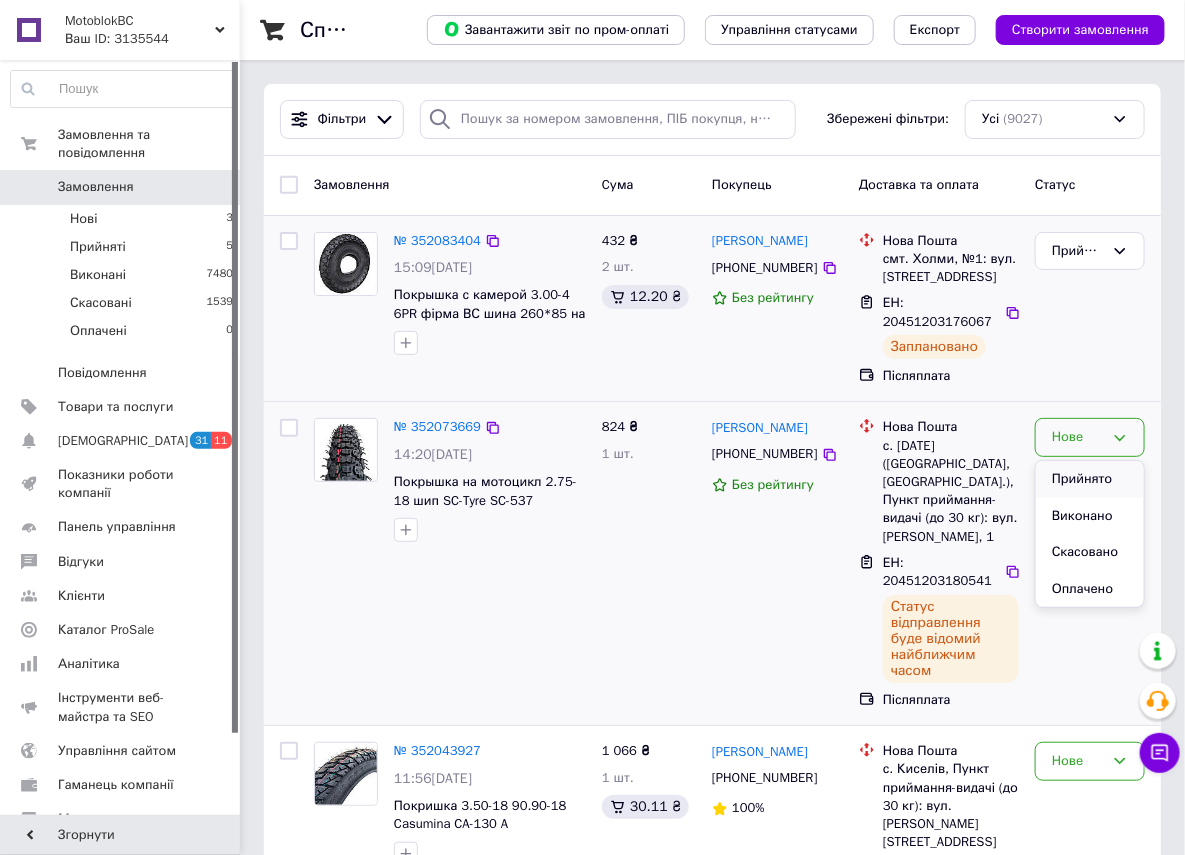 click on "Прийнято" at bounding box center [1090, 479] 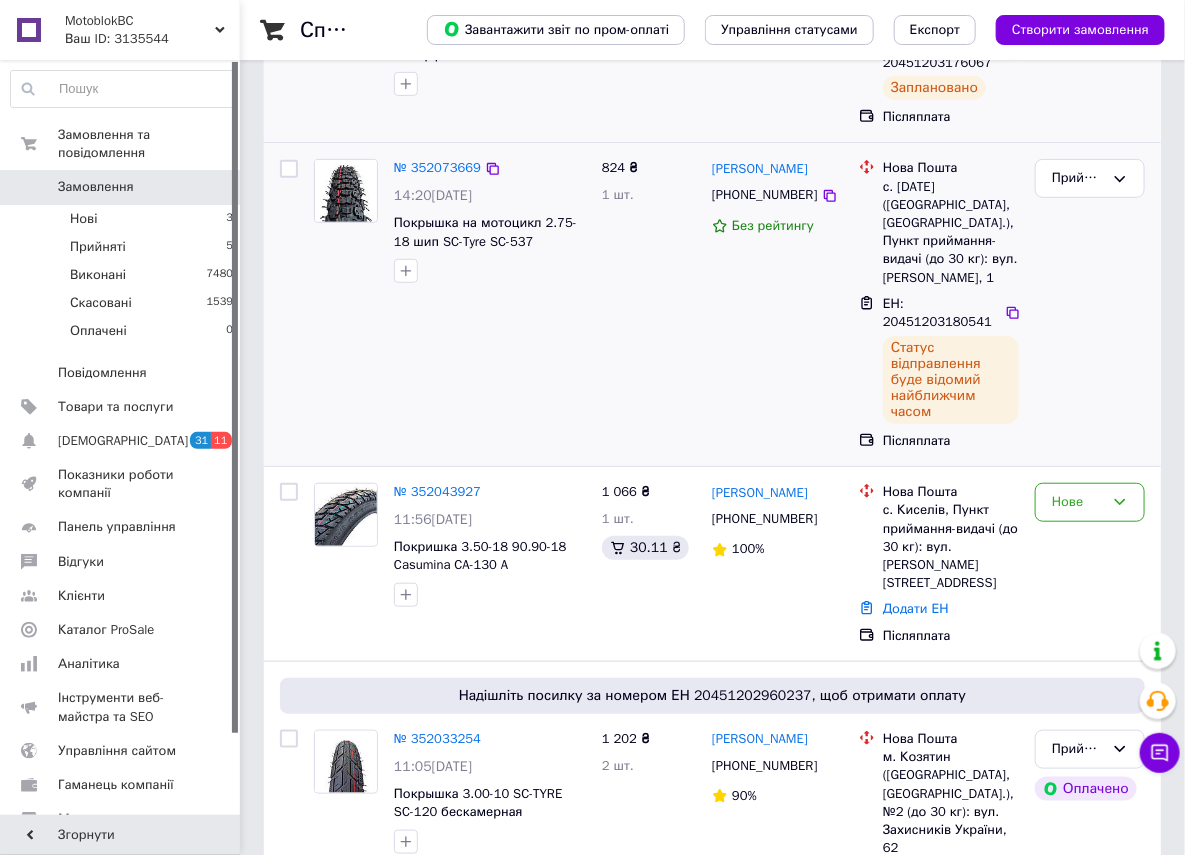 scroll, scrollTop: 272, scrollLeft: 0, axis: vertical 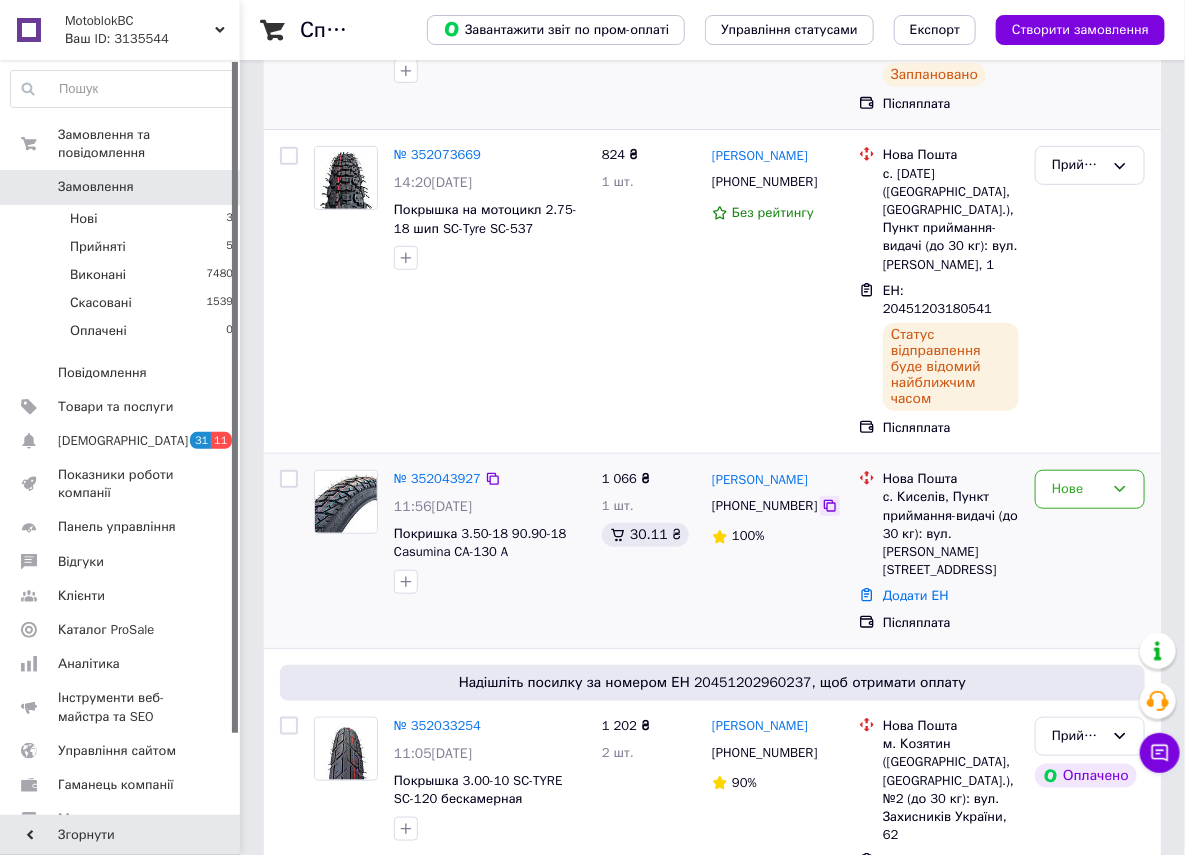 click 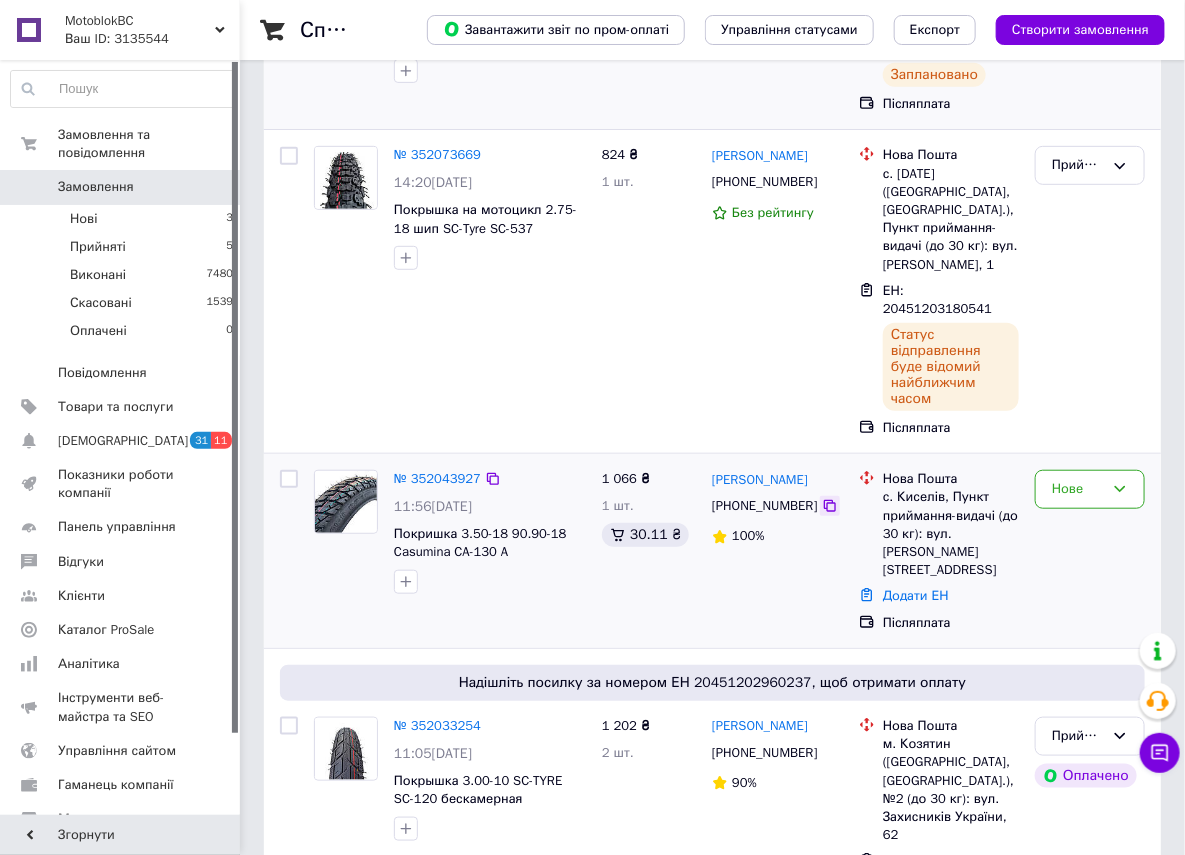 click 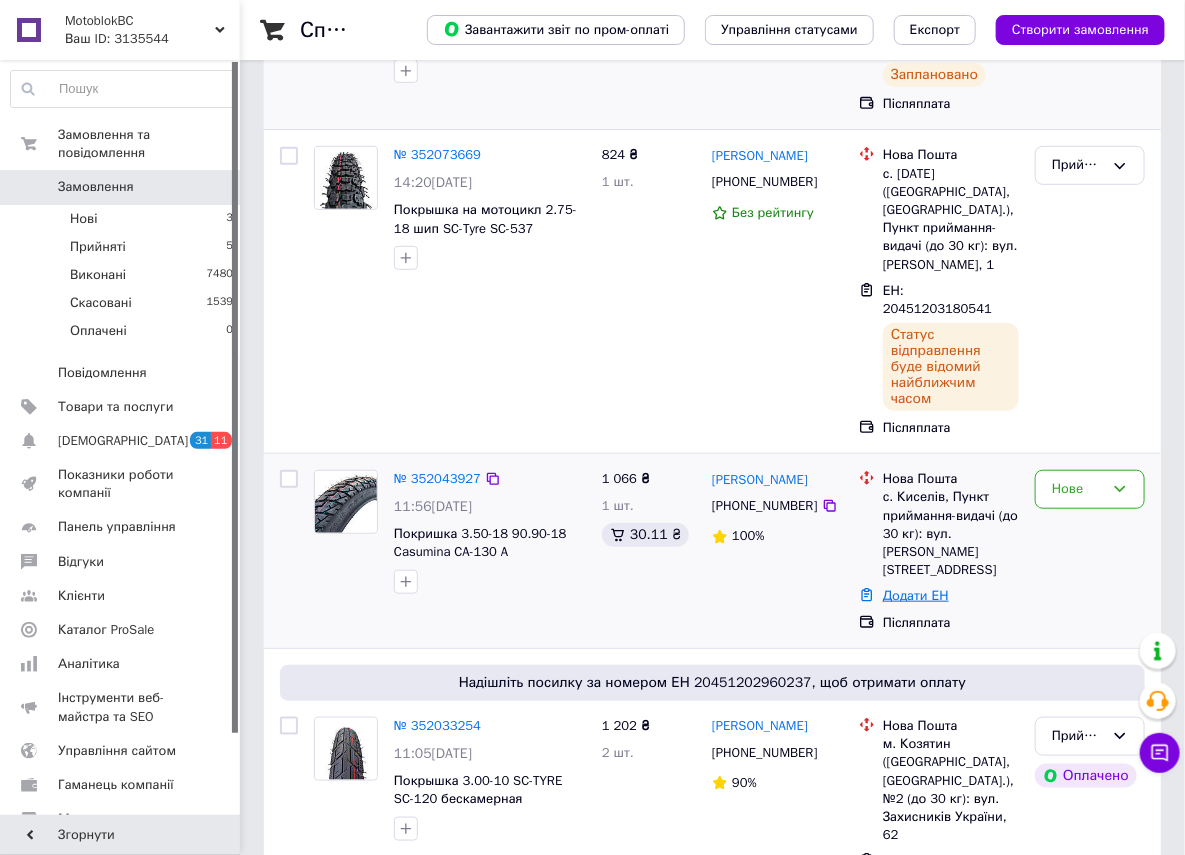 click on "Додати ЕН" at bounding box center (916, 595) 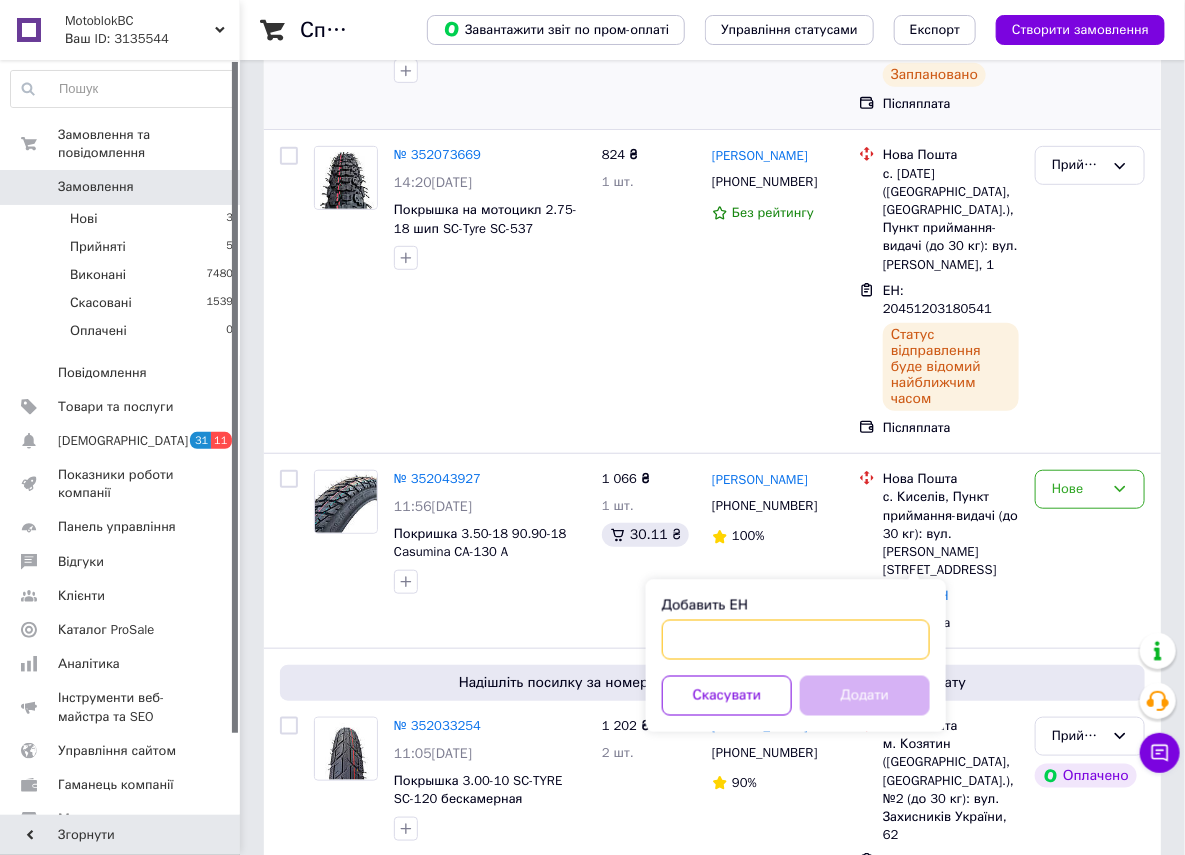 click on "Добавить ЕН" at bounding box center (796, 640) 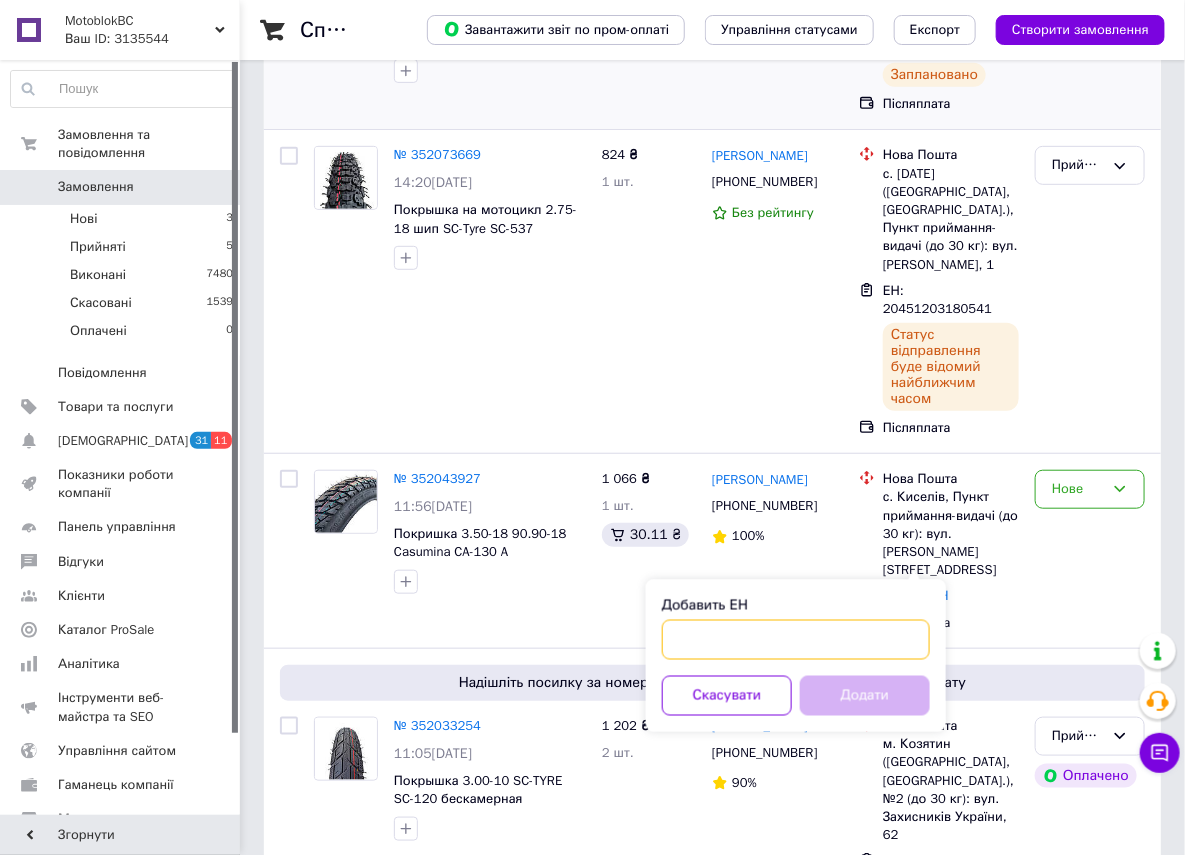 paste on "20451203208905" 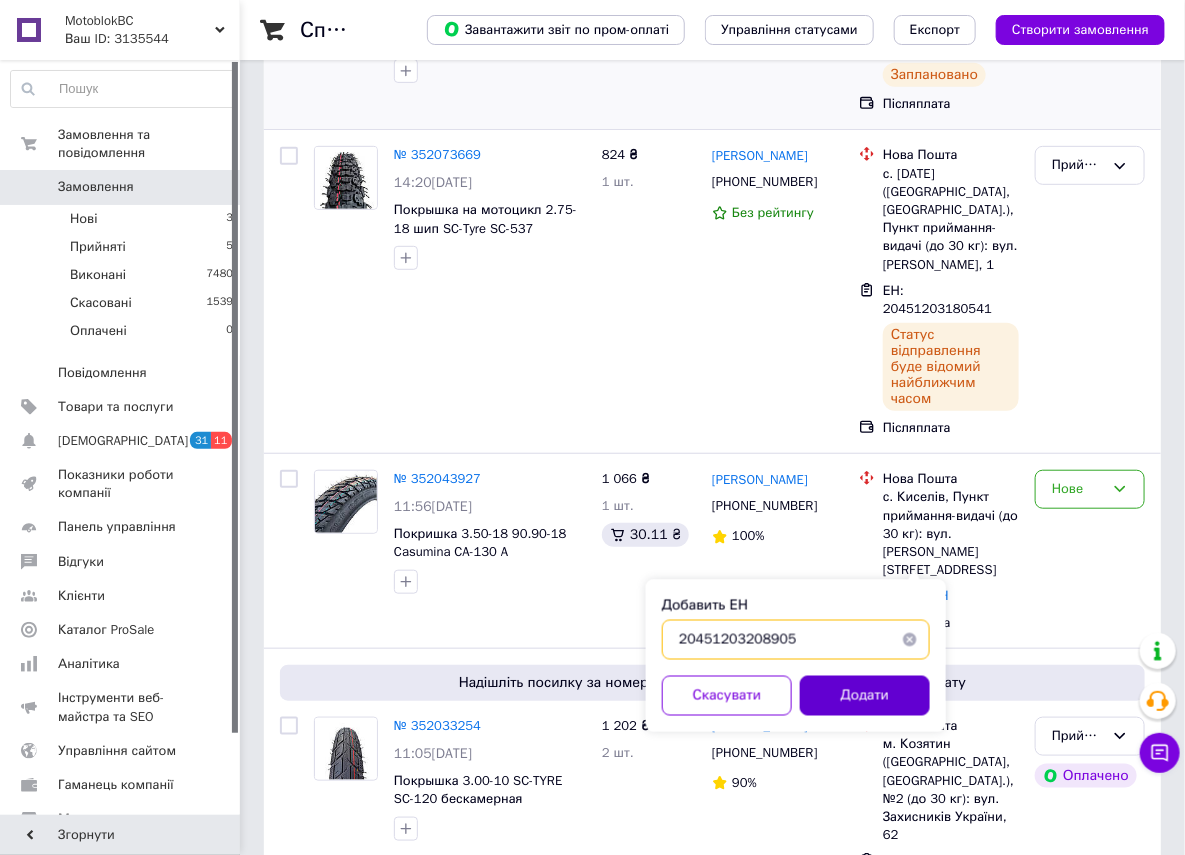 type on "20451203208905" 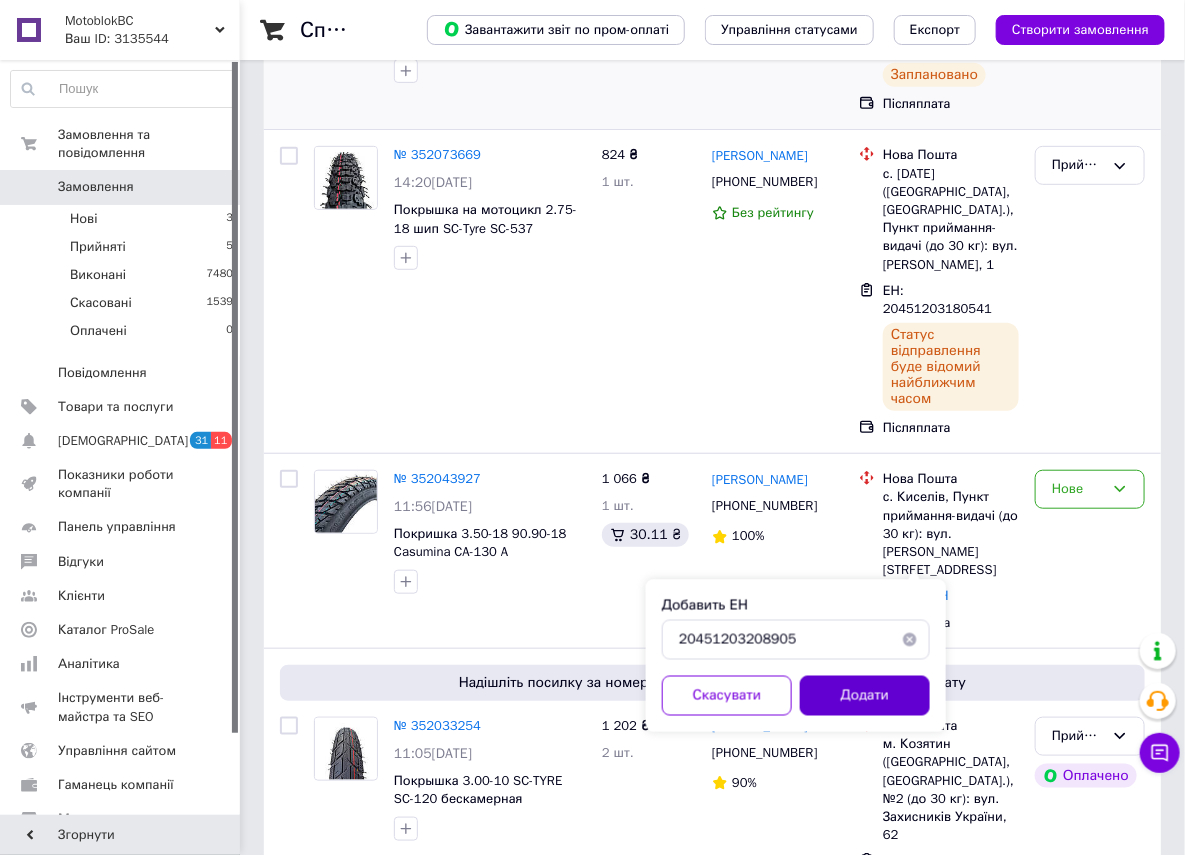 click on "Додати" at bounding box center (865, 696) 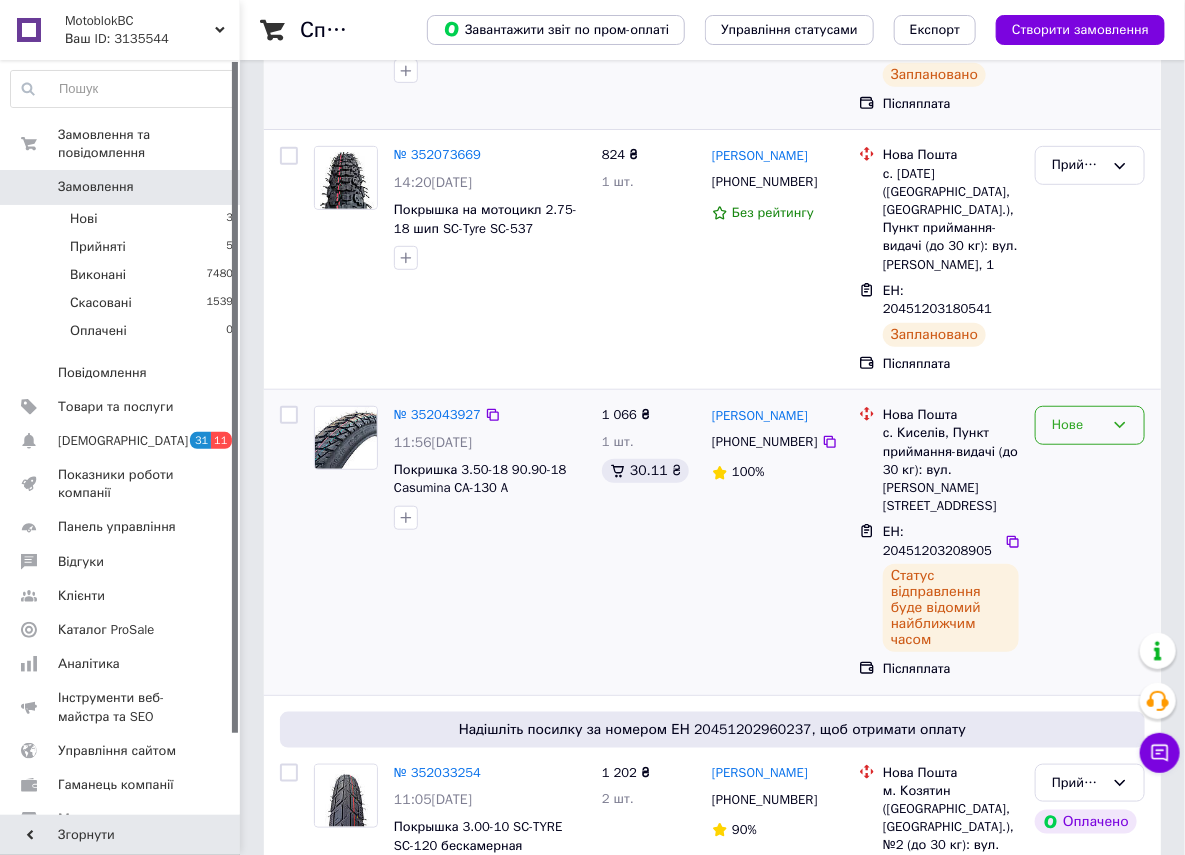 click 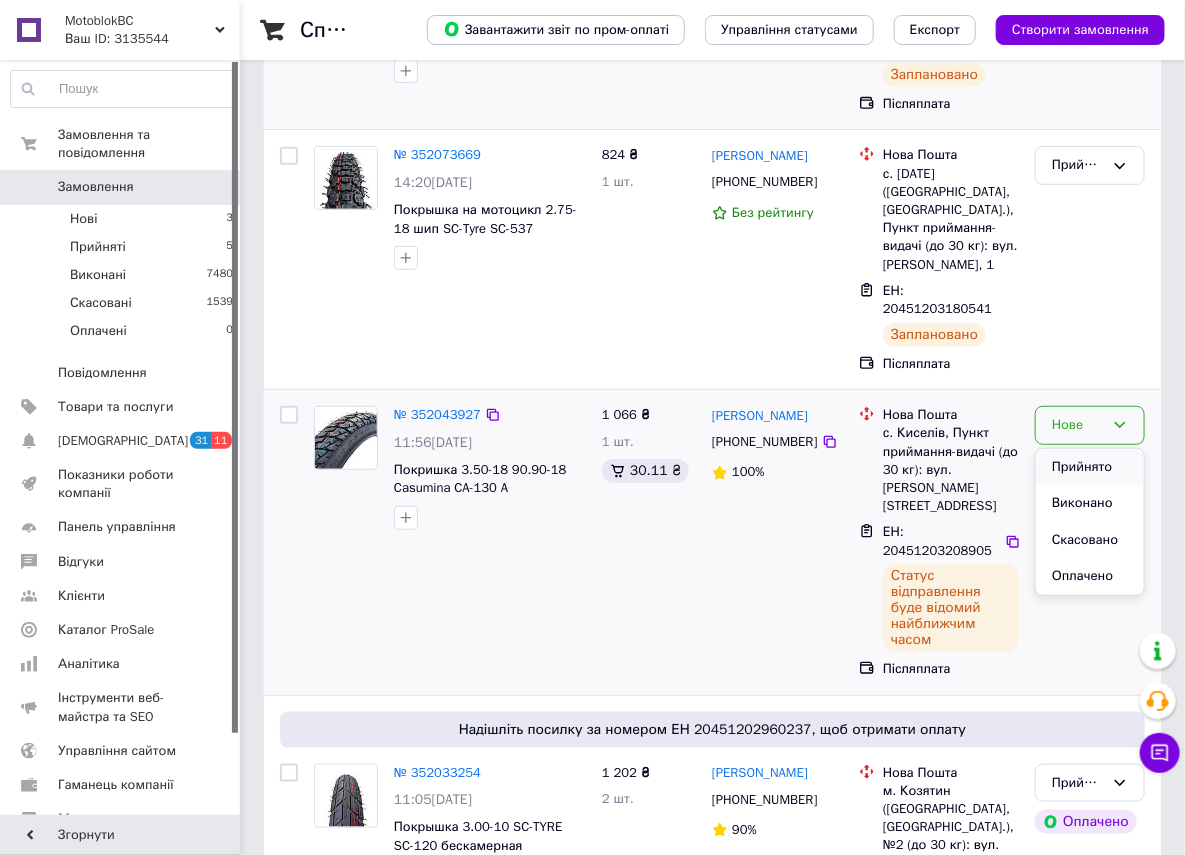 click on "Прийнято" at bounding box center [1090, 467] 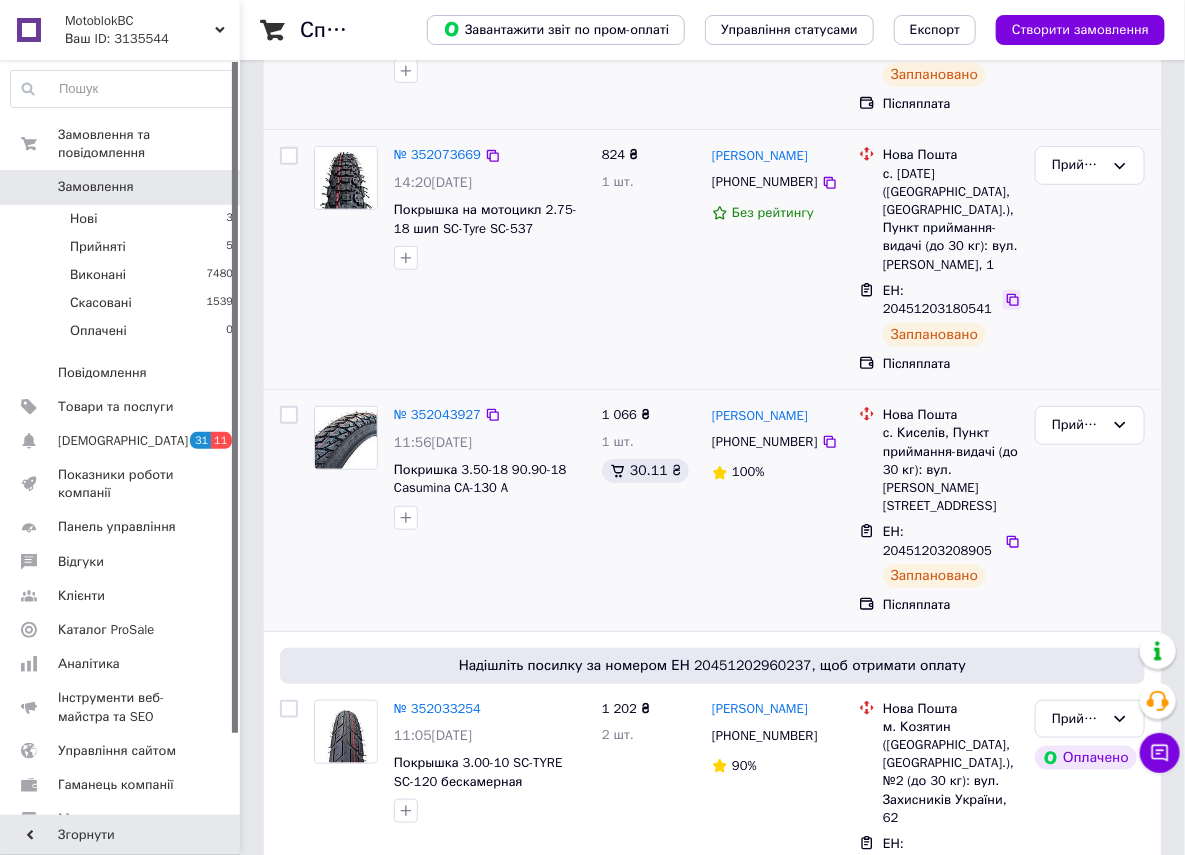 click 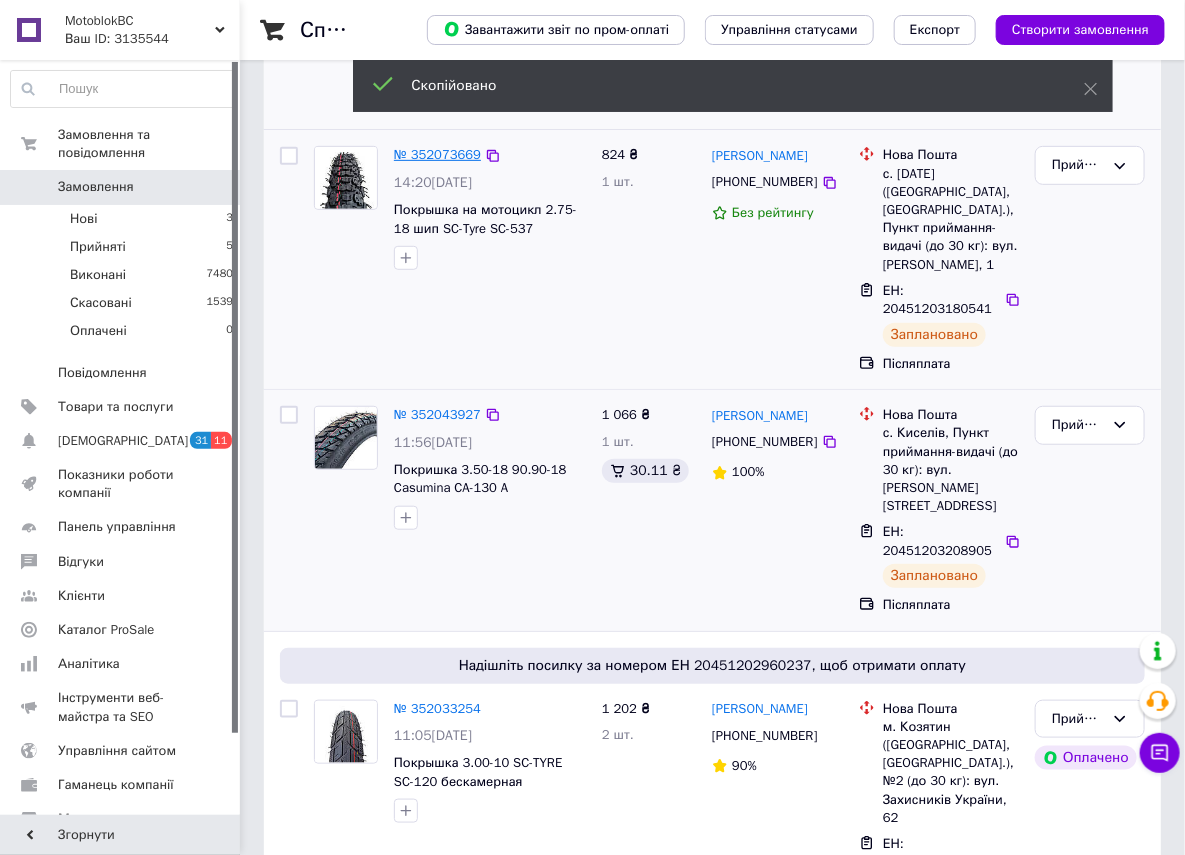 click on "№ 352073669" at bounding box center (437, 154) 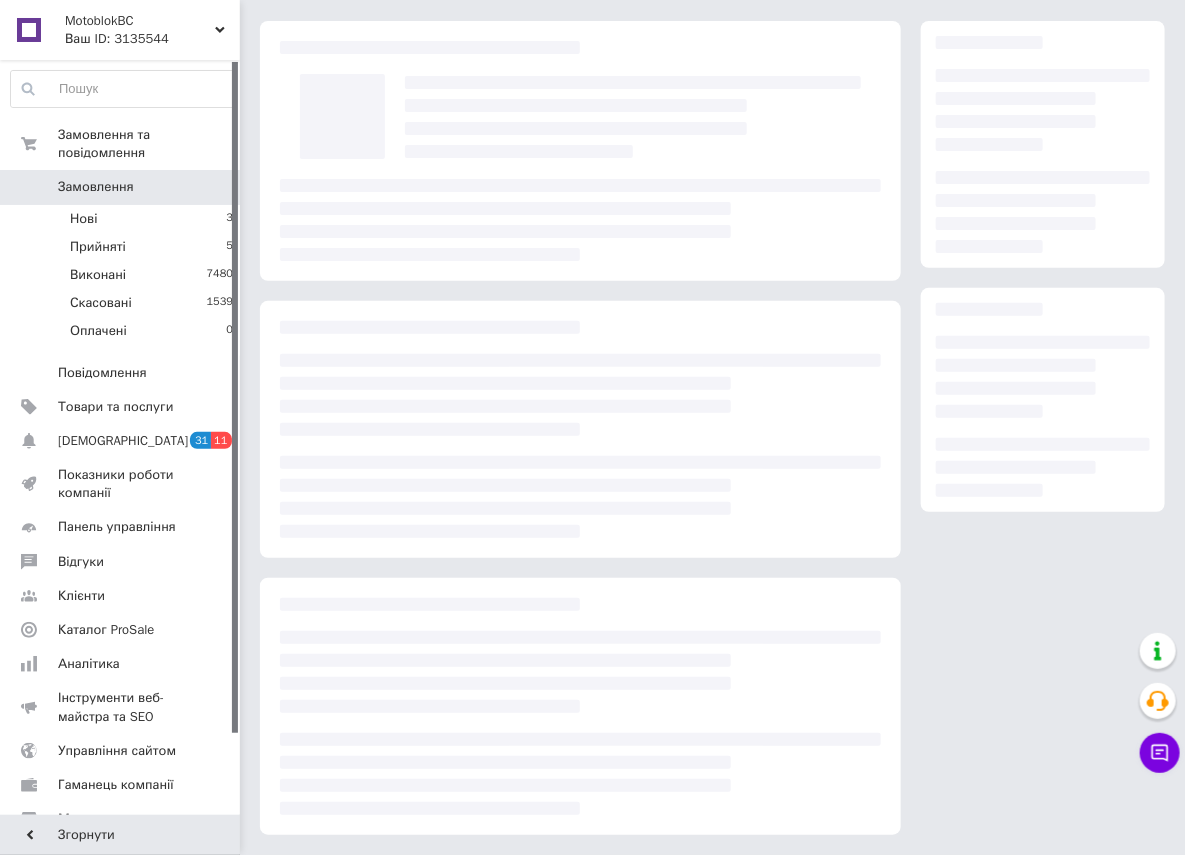 scroll, scrollTop: 85, scrollLeft: 0, axis: vertical 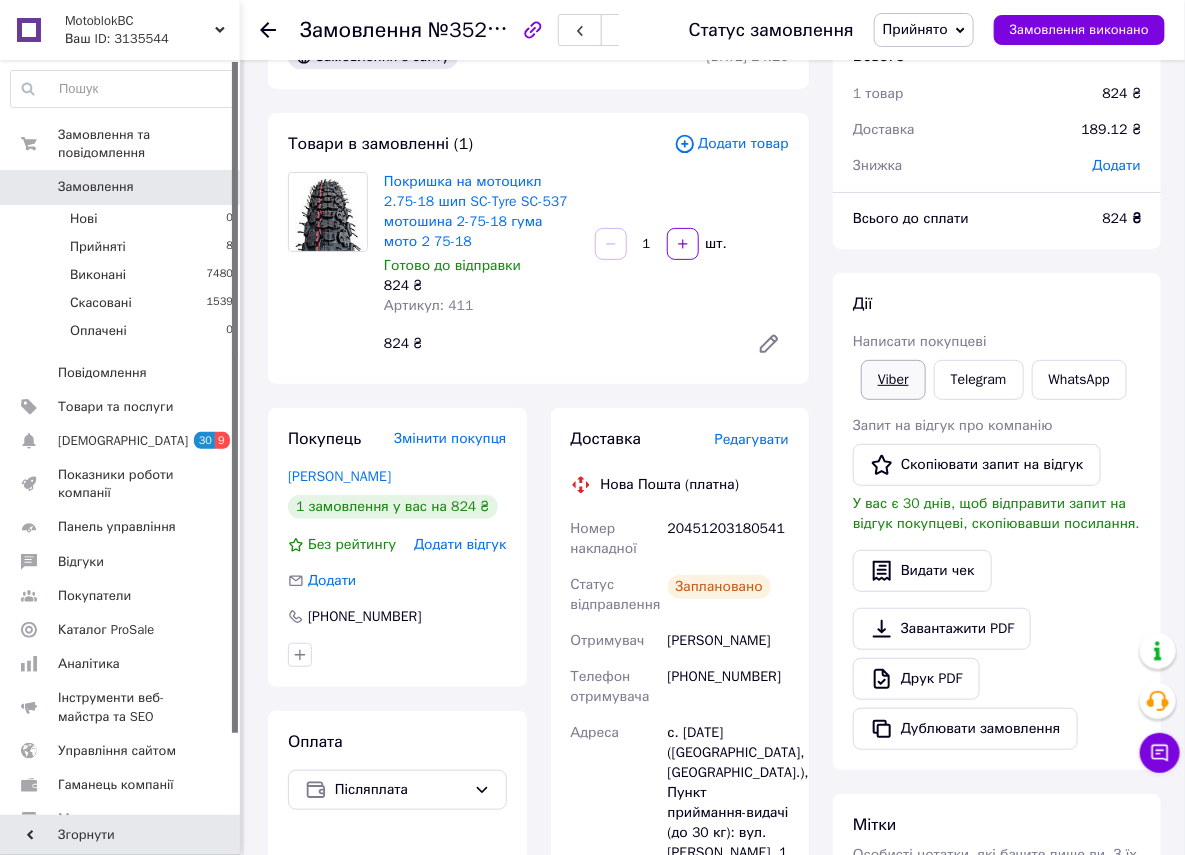 click on "Viber" at bounding box center (893, 380) 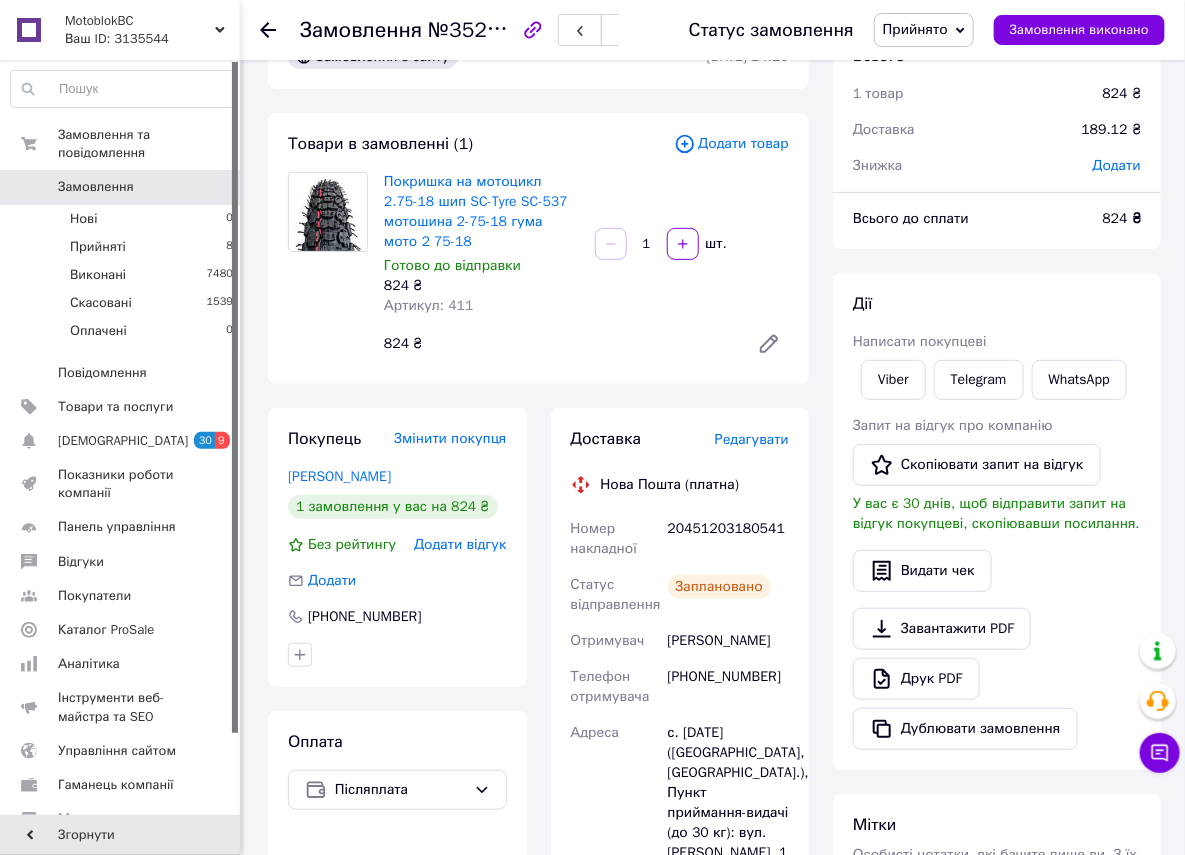 click 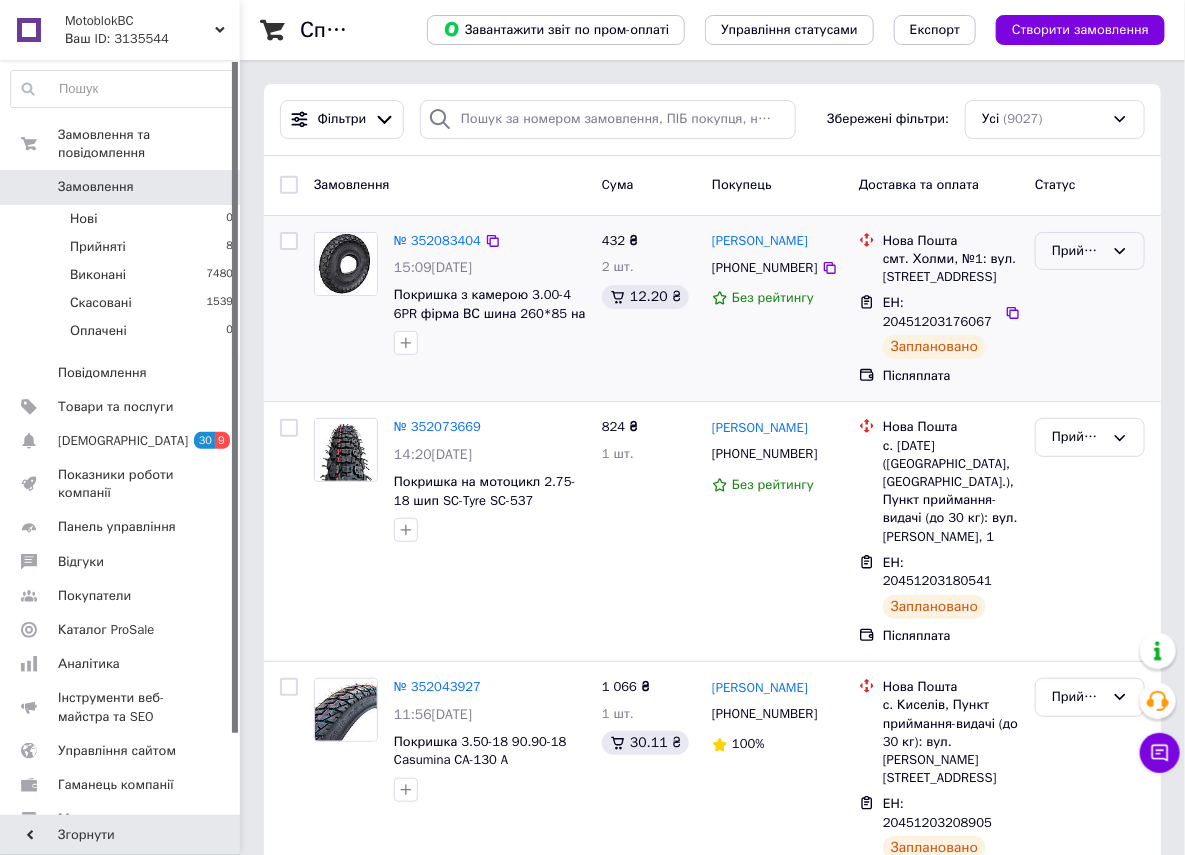 click on "Прийнято" at bounding box center (1090, 251) 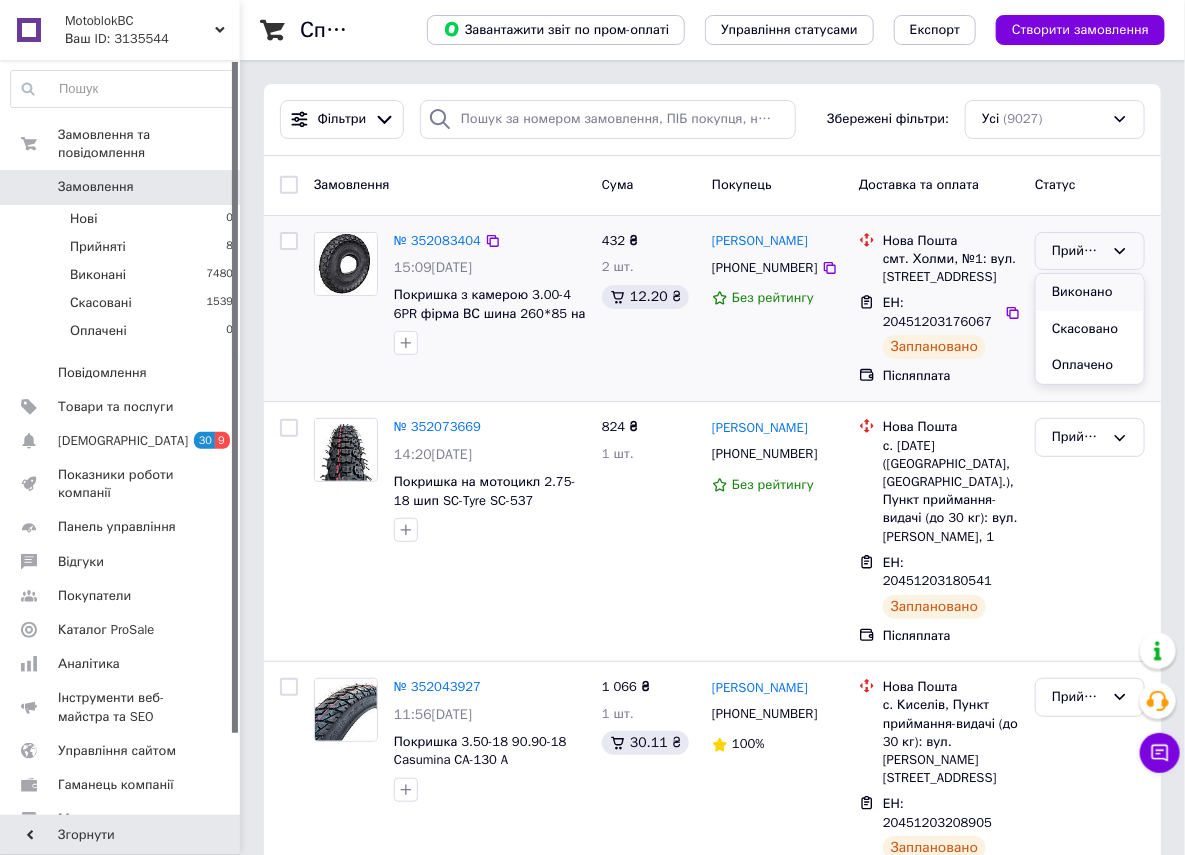 click on "Виконано" at bounding box center [1090, 292] 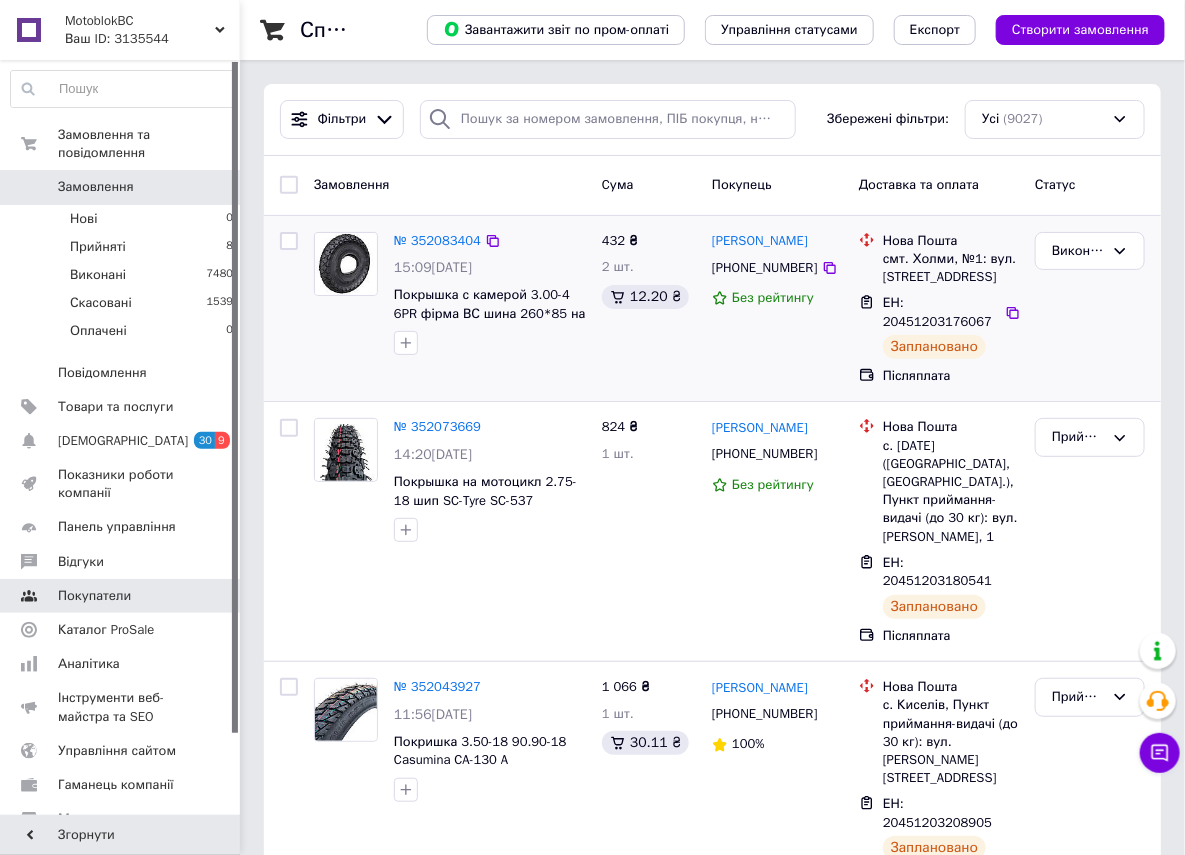 click on "Відгуки" at bounding box center [121, 562] 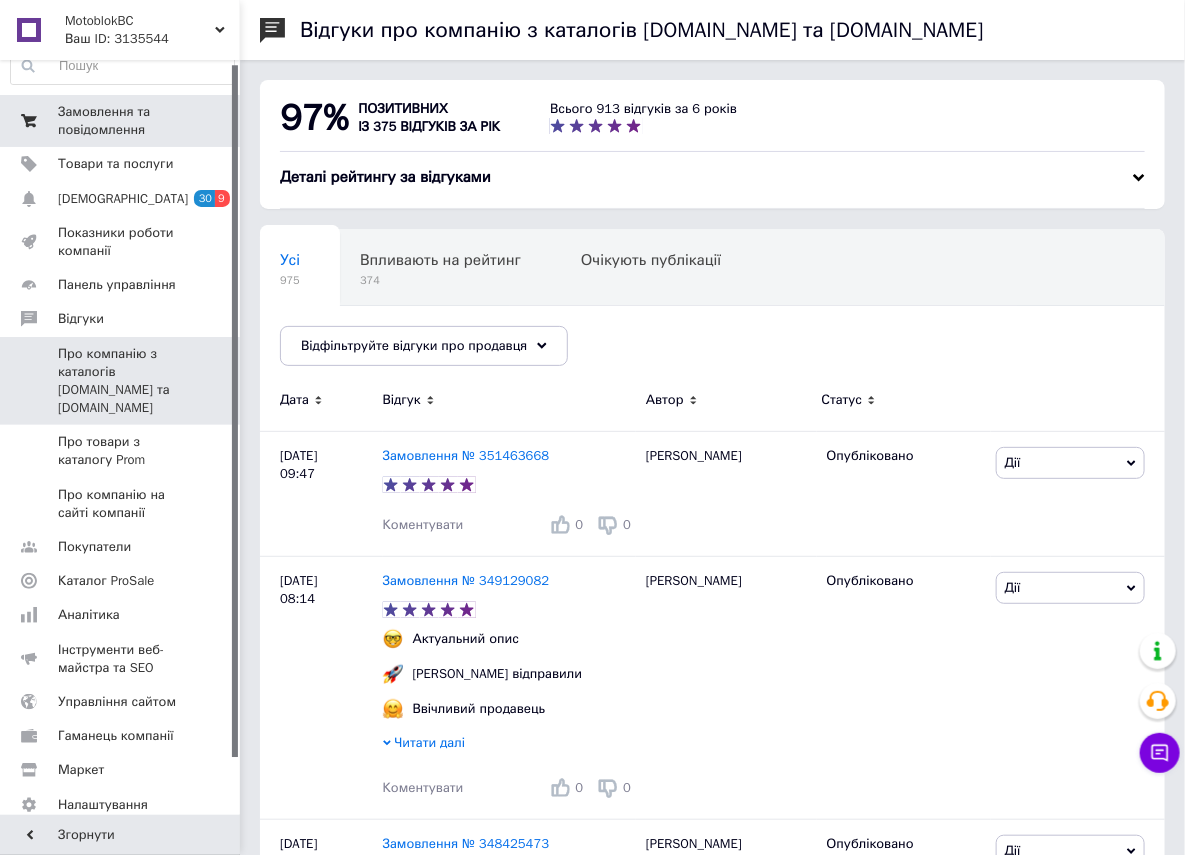 scroll, scrollTop: 64, scrollLeft: 0, axis: vertical 